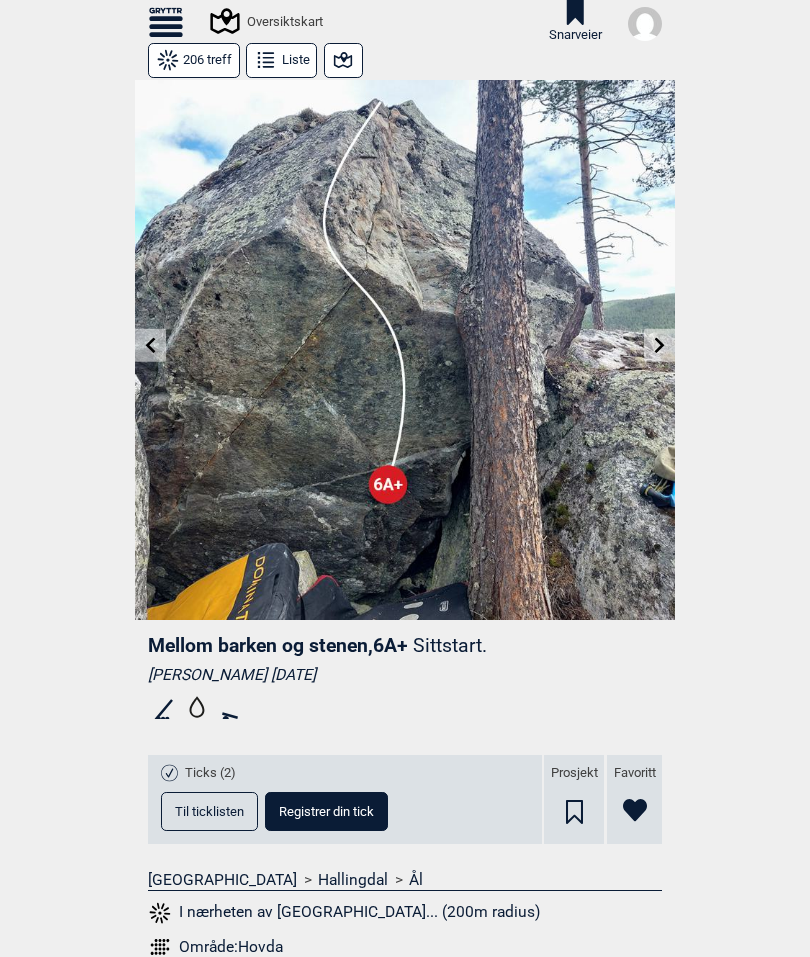scroll, scrollTop: 10, scrollLeft: 49, axis: both 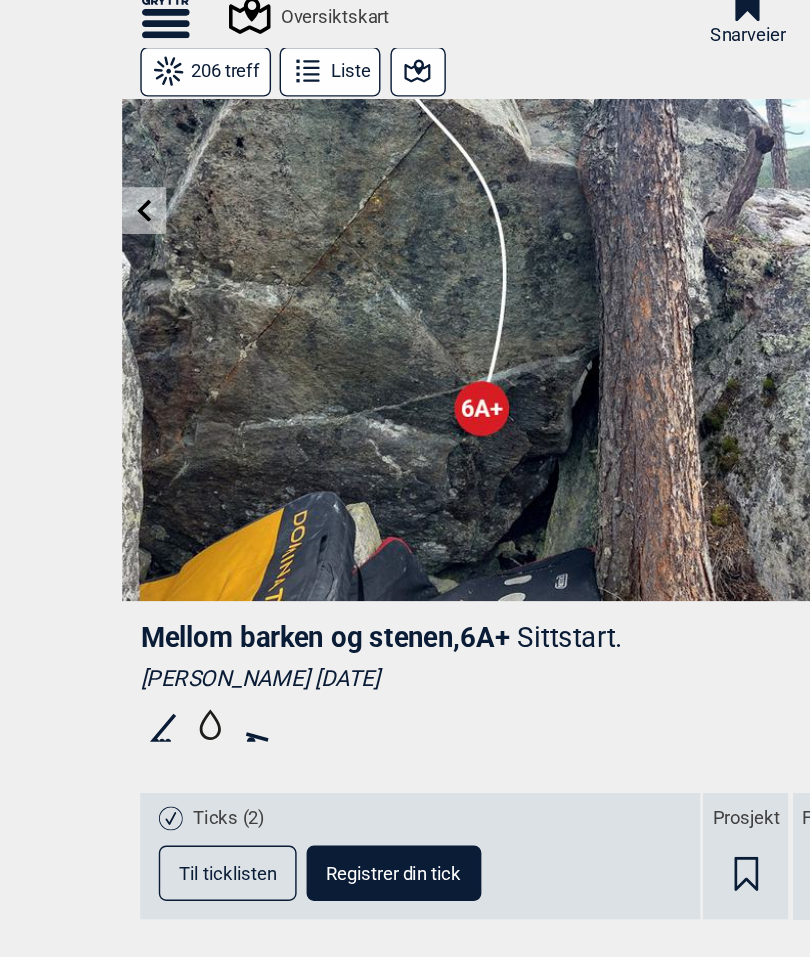 click on "Til ticklisten" at bounding box center [209, 624] 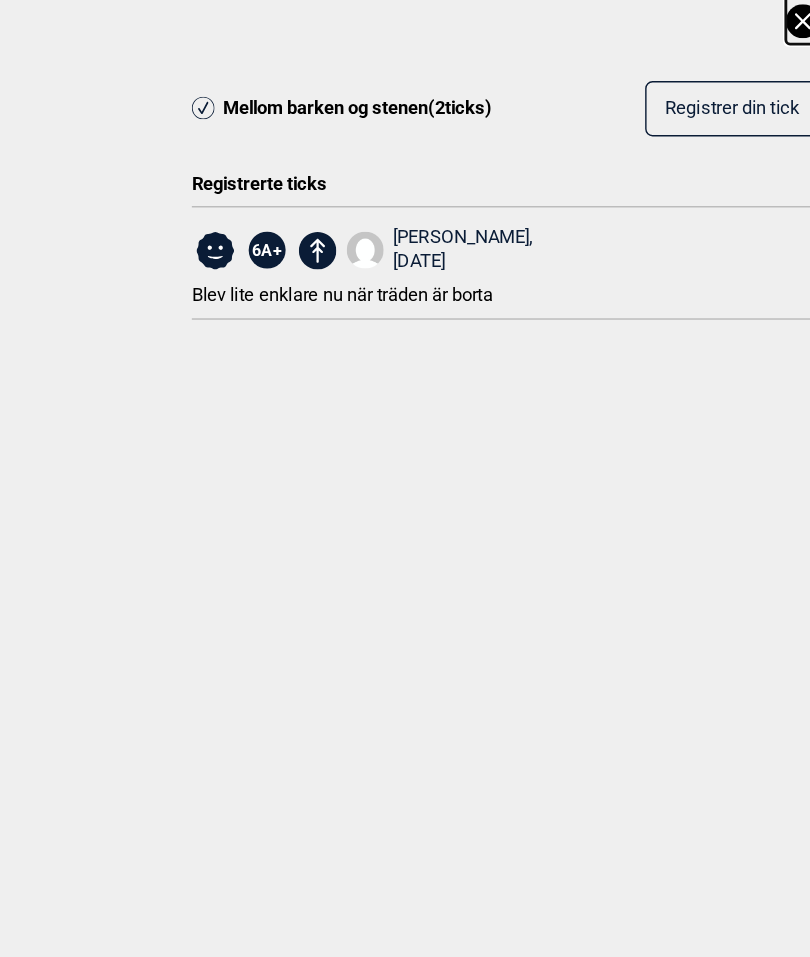 click on "Registrer din tick" at bounding box center [564, 86] 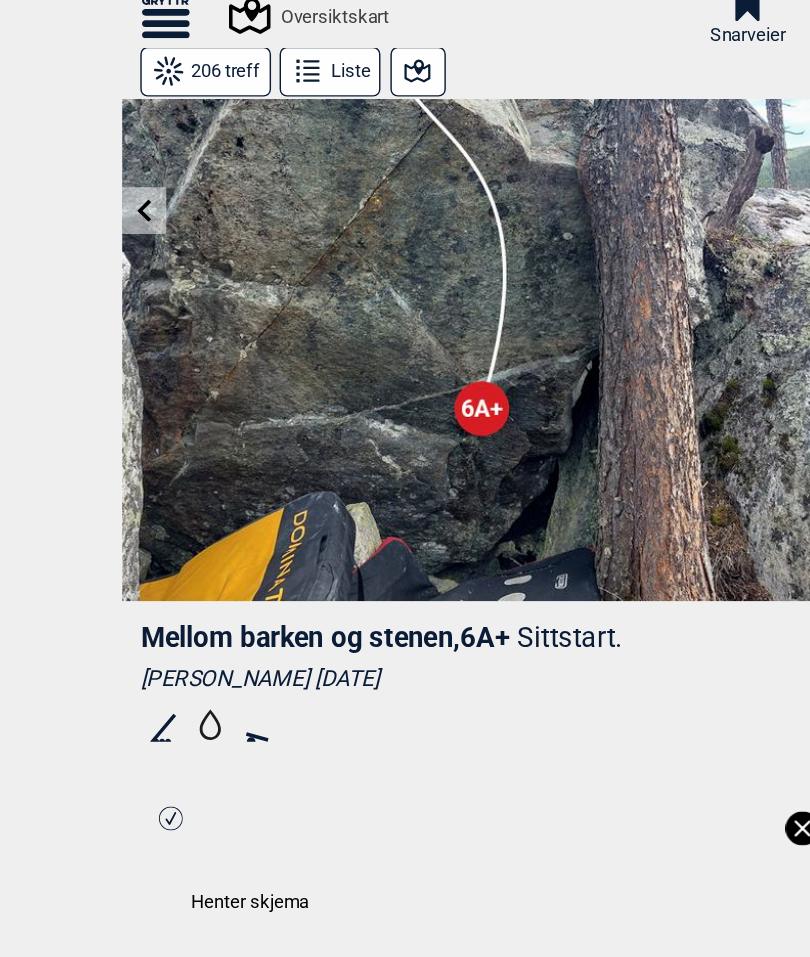 select on "91" 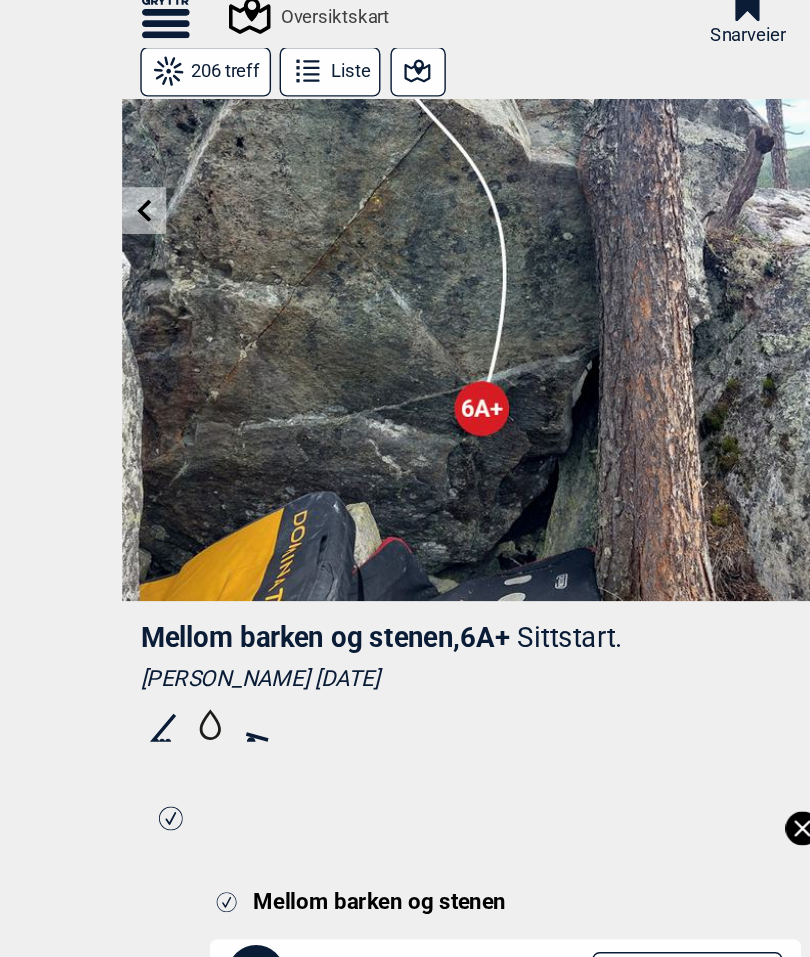 click 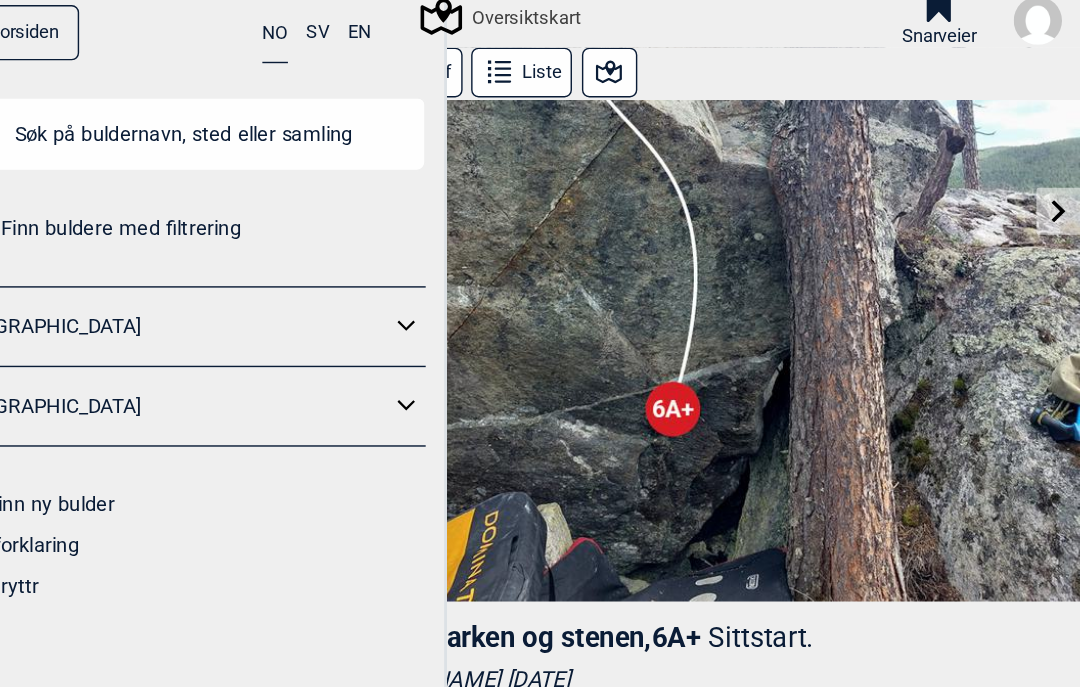 click on "Treet er borte    NNM" at bounding box center [540, 959] 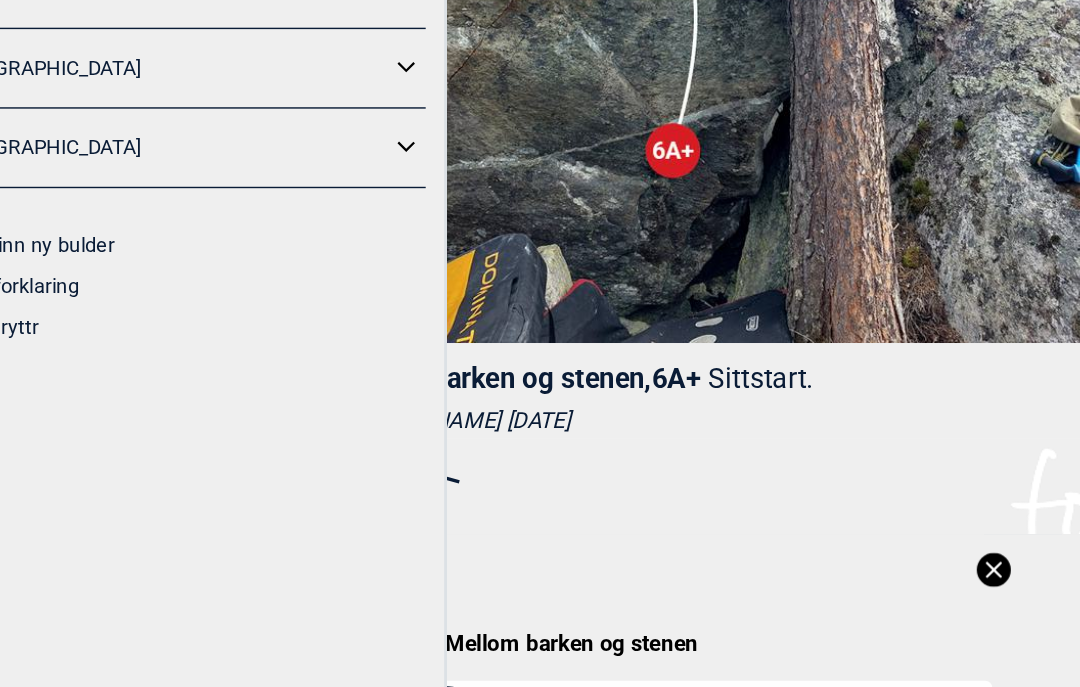 click on "Treet er borte, jeg tror ikke at beta er endret, men du kan lene deg tilbake mer i starten, kan hende at det gjør det litt enklere. Gøy bulder uansett." at bounding box center (540, 959) 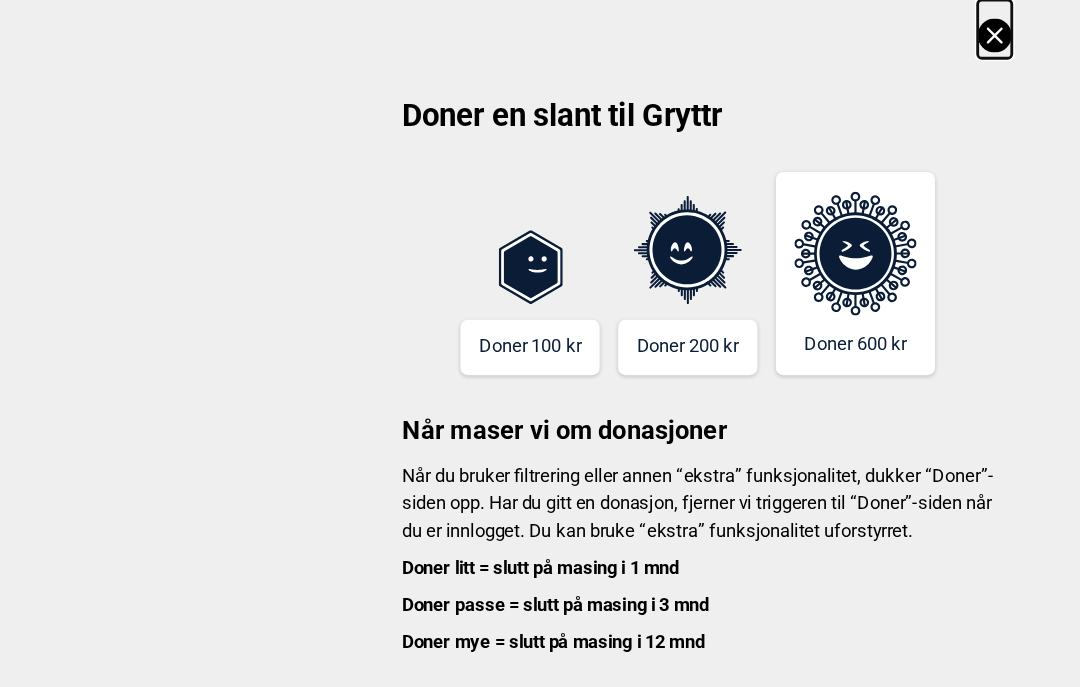 click 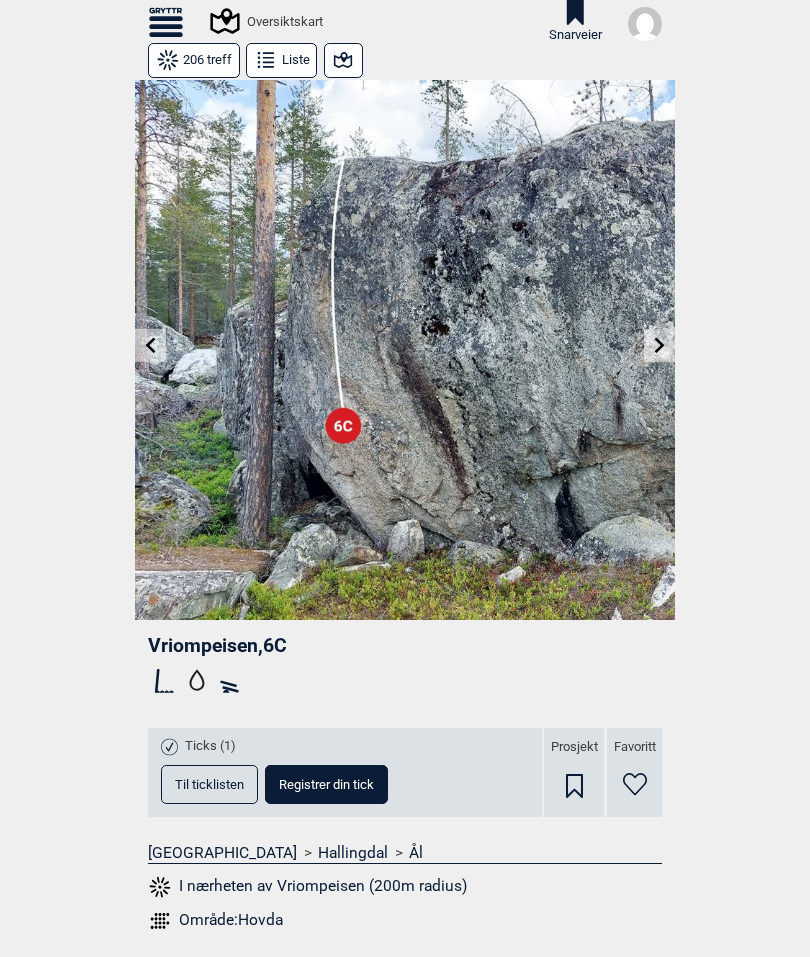 scroll, scrollTop: 0, scrollLeft: 0, axis: both 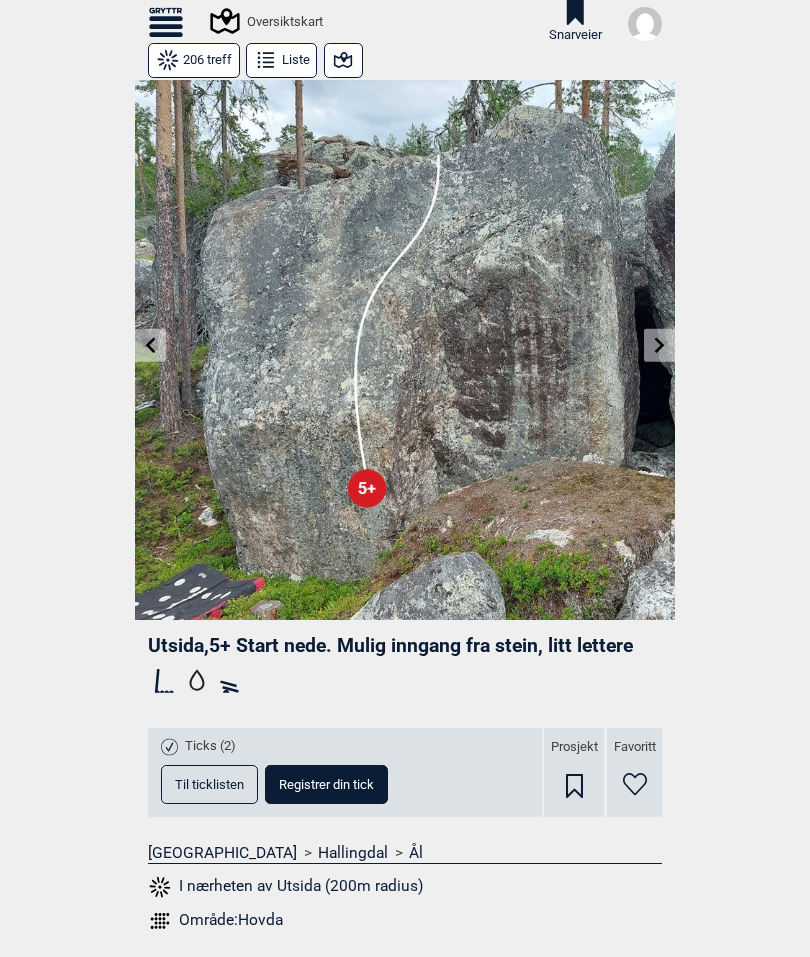 click 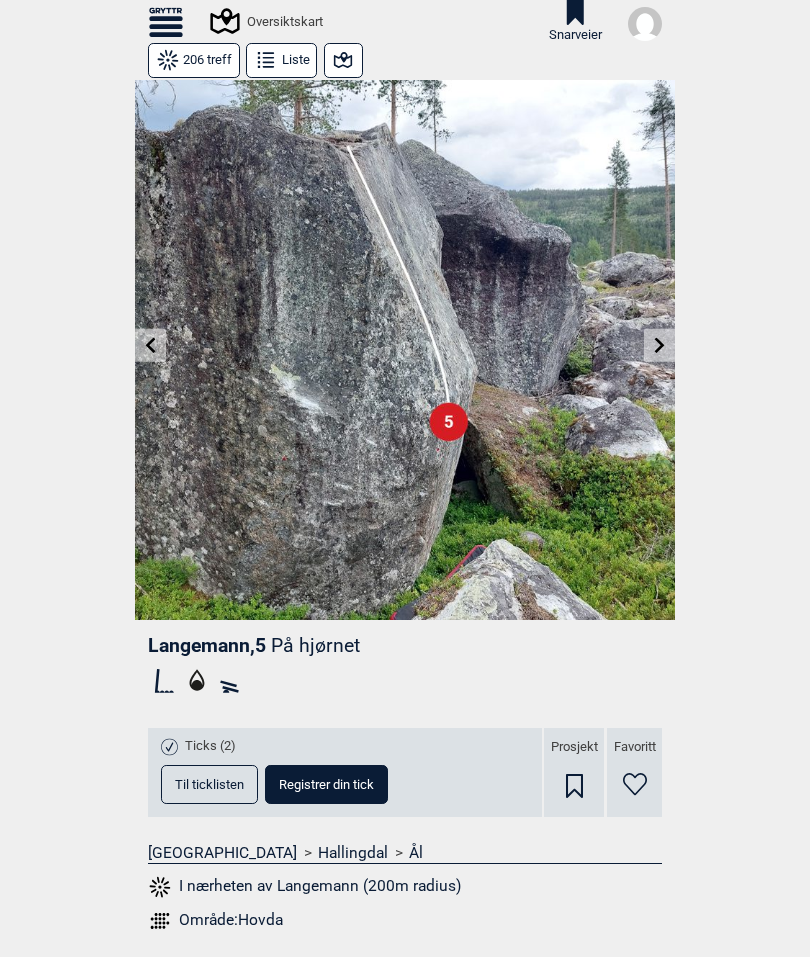 click on "Til forsiden NO SV EN Finn buldere med filtrering [GEOGRAPHIC_DATA] [GEOGRAPHIC_DATA] Meld inn ny bulder Tegnforklaring Om Gryttr   Oversiktskart Snarveier Doner en slant til Gryttr Doner 100 kr Doner 200 kr Doner 600 kr Når maser vi om donasjoner Når du bruker filtrering eller annen “ekstra” funksjonalitet, dukker “Doner”-siden opp. Har du gitt en donasjon, fjerner vi triggeren til “Doner”-siden når du er innlogget. Du kan bruke “ekstra” funksjonalitet uforstyrret. Doner litt = slutt på masing i 1 mnd Doner passe = slutt på masing i 3 mnd Doner mye = slutt på masing i 12 mnd Nei takk Mer info om donasjon  > 206 treff   Liste Langemann ,  5   På hjørnet Ticks (2) Til ticklisten Registrer din tick Prosjekt Favoritt [GEOGRAPHIC_DATA] > Hallingdal > Ål I nærheten av [GEOGRAPHIC_DATA] (200m radius) Område:  Hovda Gryttr  2025  © [STREET_ADDRESS] [PHONE_NUMBER] [EMAIL_ADDRESS][DOMAIN_NAME] [PERSON_NAME] på Facebook Gryttr på Instagram Gryttr på Vimeo Om Gryttr Om donasjon Informasjonskapsler Personvern og samtykker Brukervilkår" at bounding box center (405, 478) 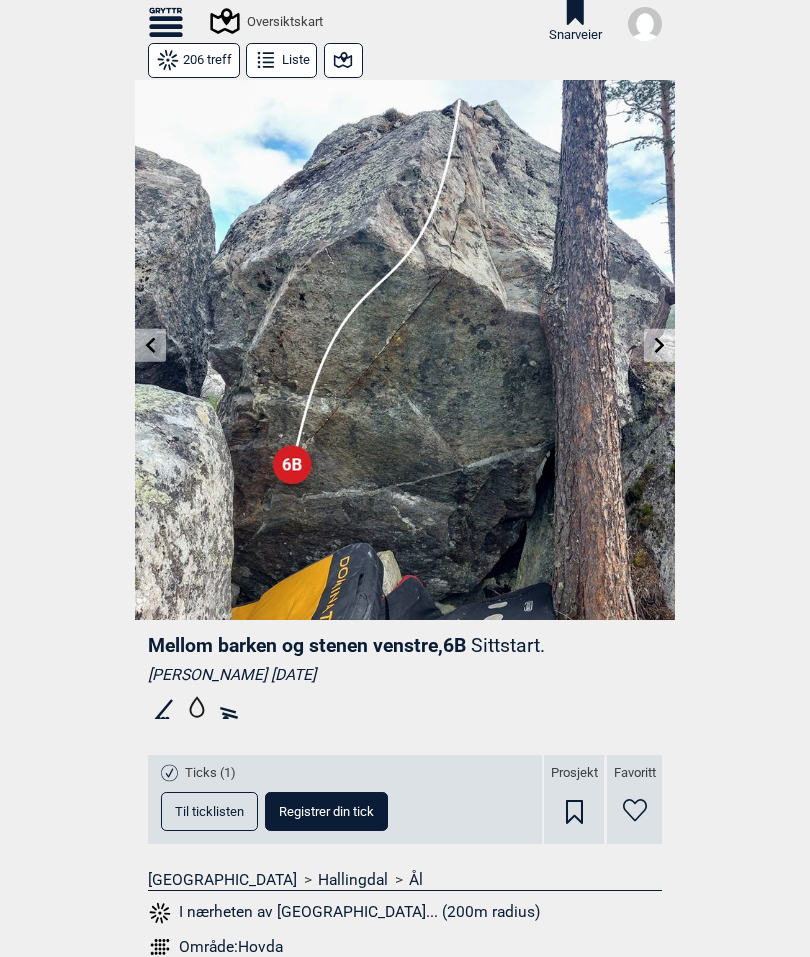 click 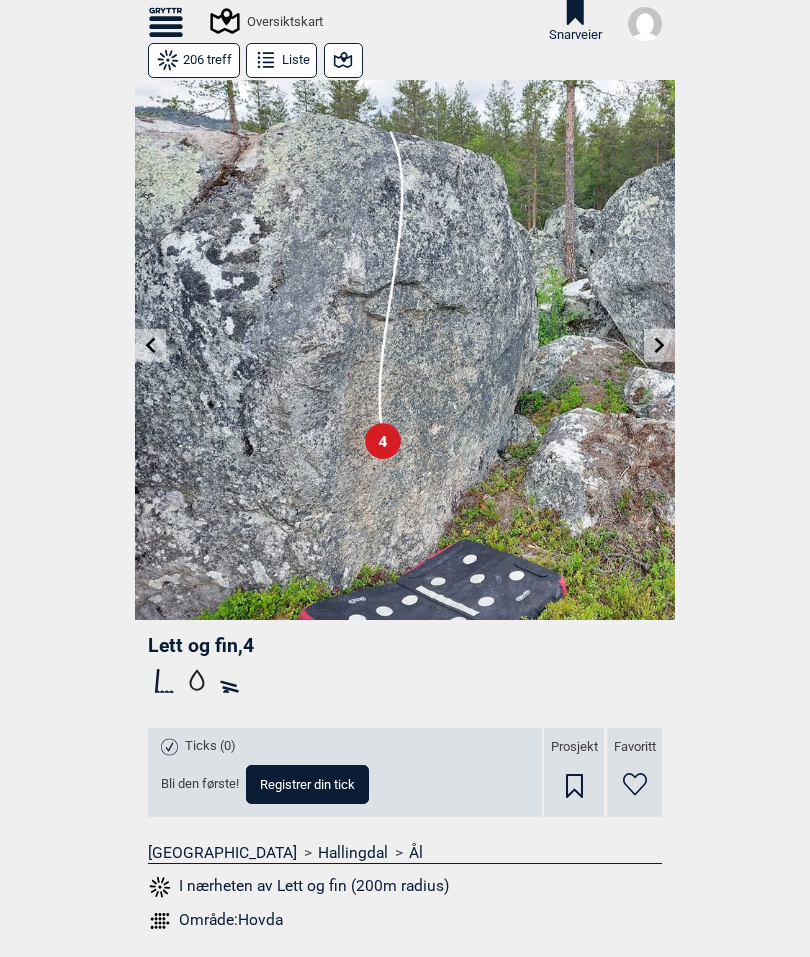 click at bounding box center [405, 350] 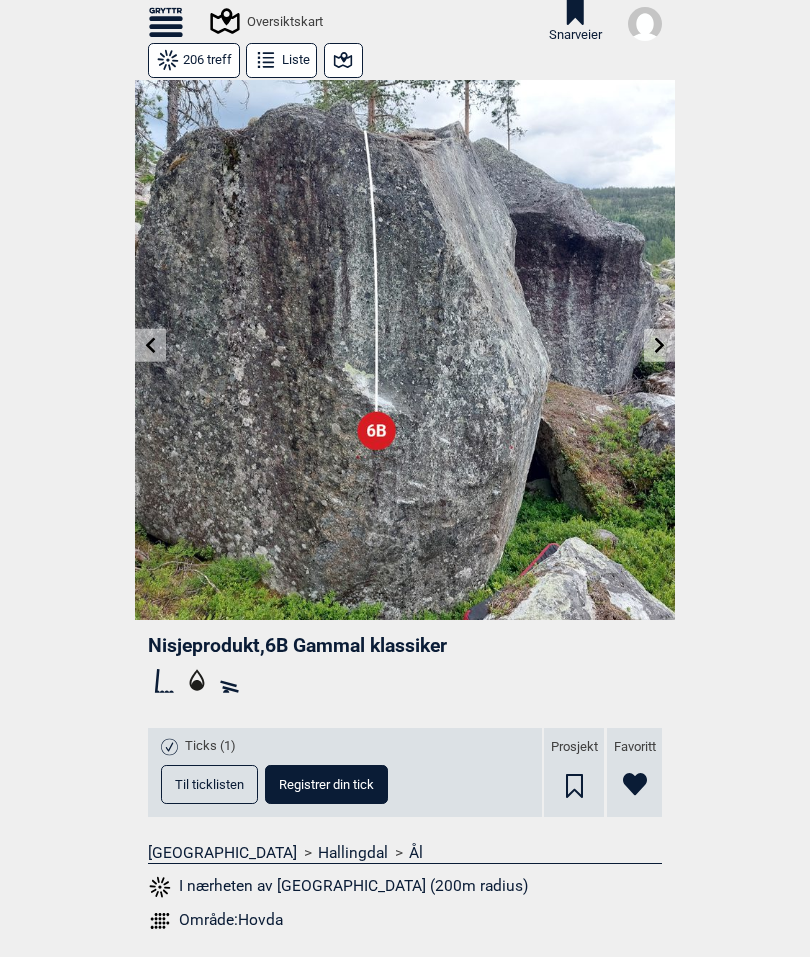click on "Til forsiden NO SV EN Finn buldere med filtrering [GEOGRAPHIC_DATA] [GEOGRAPHIC_DATA] Meld inn ny bulder Tegnforklaring Om Gryttr   Oversiktskart Snarveier Doner en slant til Gryttr Doner 100 kr Doner 200 kr Doner 600 kr Når maser vi om donasjoner Når du bruker filtrering eller annen “ekstra” funksjonalitet, dukker “Doner”-siden opp. Har du gitt en donasjon, fjerner vi triggeren til “Doner”-siden når du er innlogget. Du kan bruke “ekstra” funksjonalitet uforstyrret. Doner litt = slutt på masing i 1 mnd Doner passe = slutt på masing i 3 mnd Doner mye = slutt på masing i 12 mnd Nei takk Mer info om donasjon  > 206 treff   Liste Nisjeprodukt ,  6B   Gammal klassiker Ticks (1) Til ticklisten Registrer din tick Prosjekt Favoritt [GEOGRAPHIC_DATA] > Hallingdal > Ål I nærheten av [GEOGRAPHIC_DATA] (200m radius) Område:  Hovda Gryttr  2025  © [STREET_ADDRESS] [PHONE_NUMBER] [EMAIL_ADDRESS][DOMAIN_NAME] [PERSON_NAME] på Facebook Gryttr på Instagram Gryttr på Vimeo Om Gryttr Om donasjon Informasjonskapsler Personvern og samtykker" at bounding box center (405, 478) 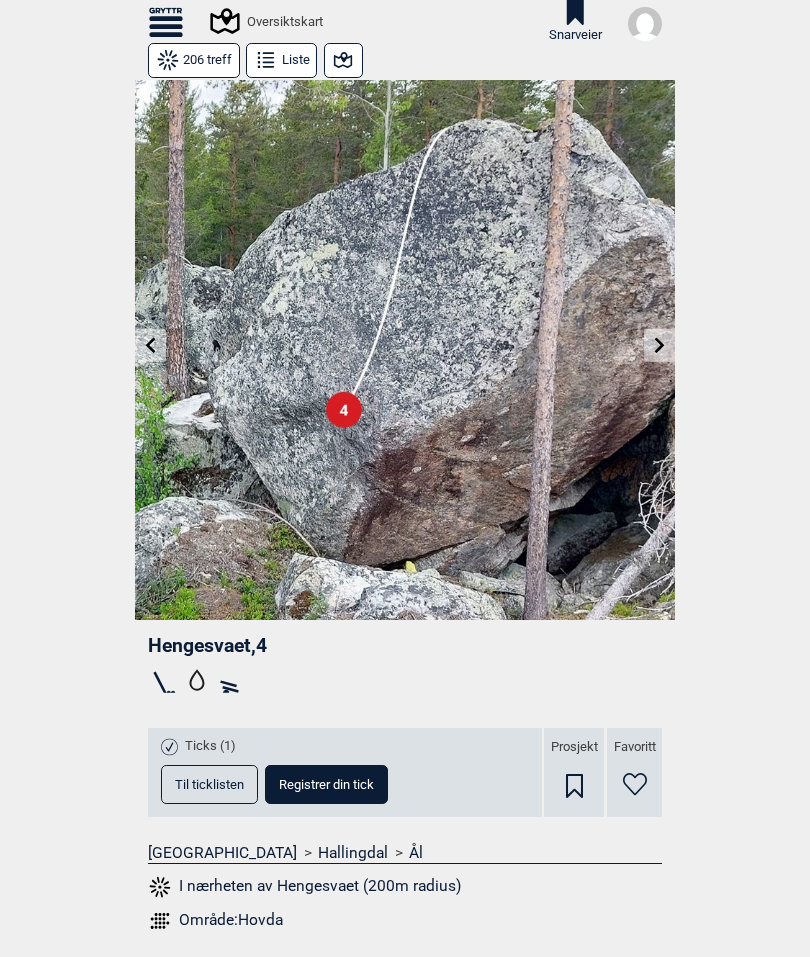 click at bounding box center [659, 345] 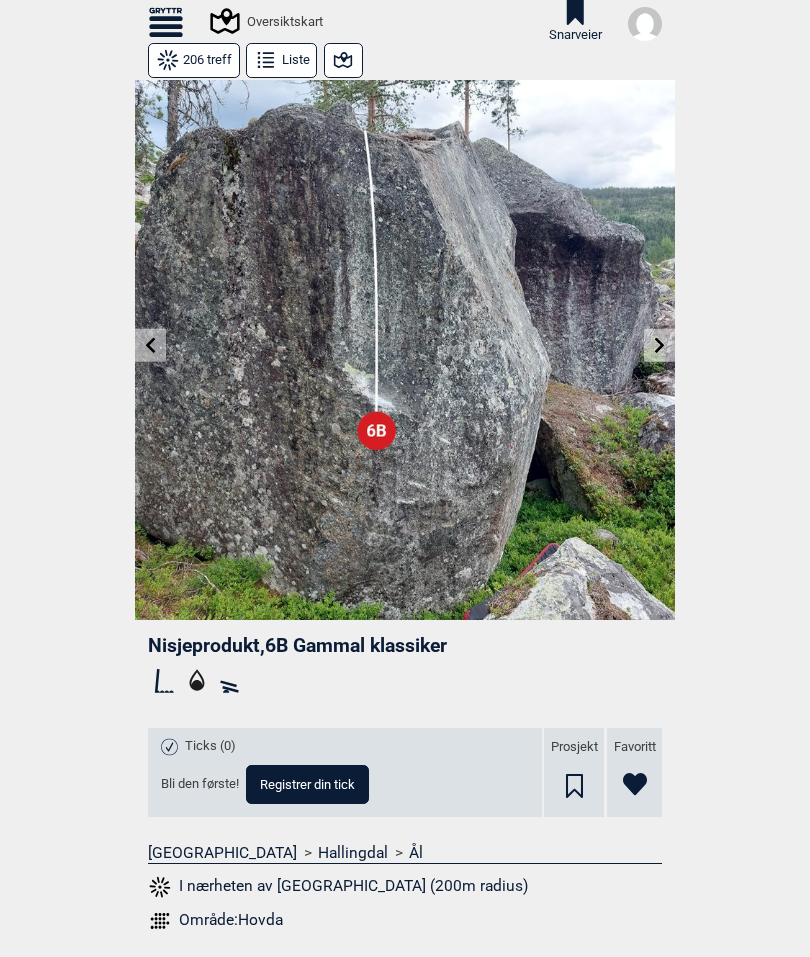 click at bounding box center (150, 345) 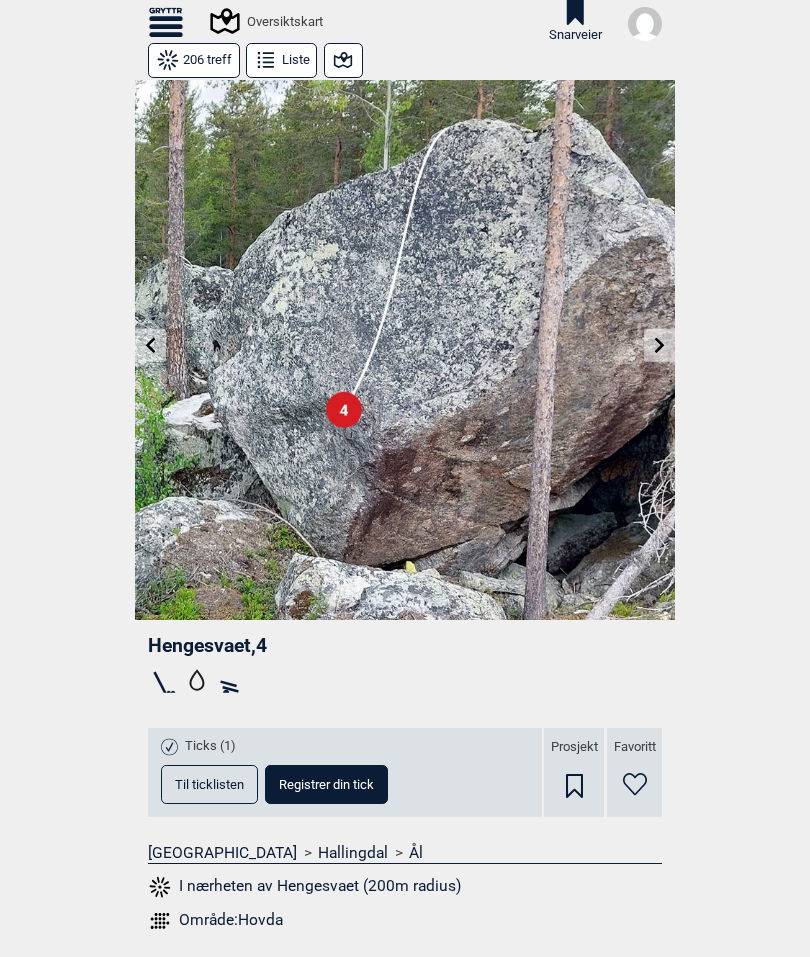 click 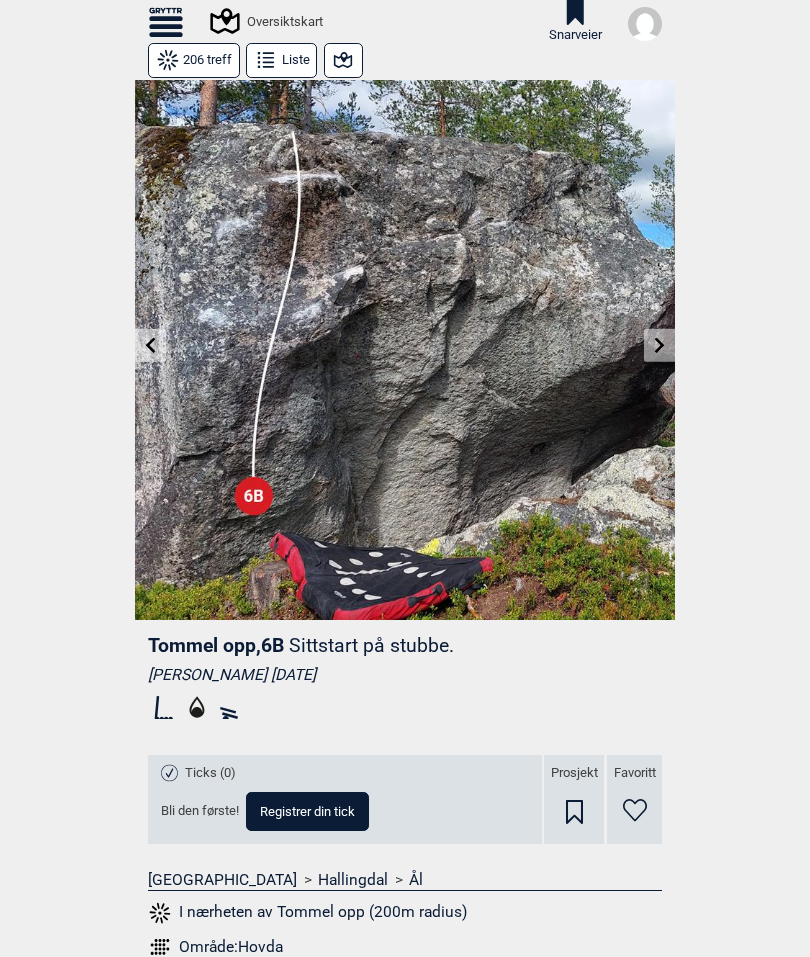 click 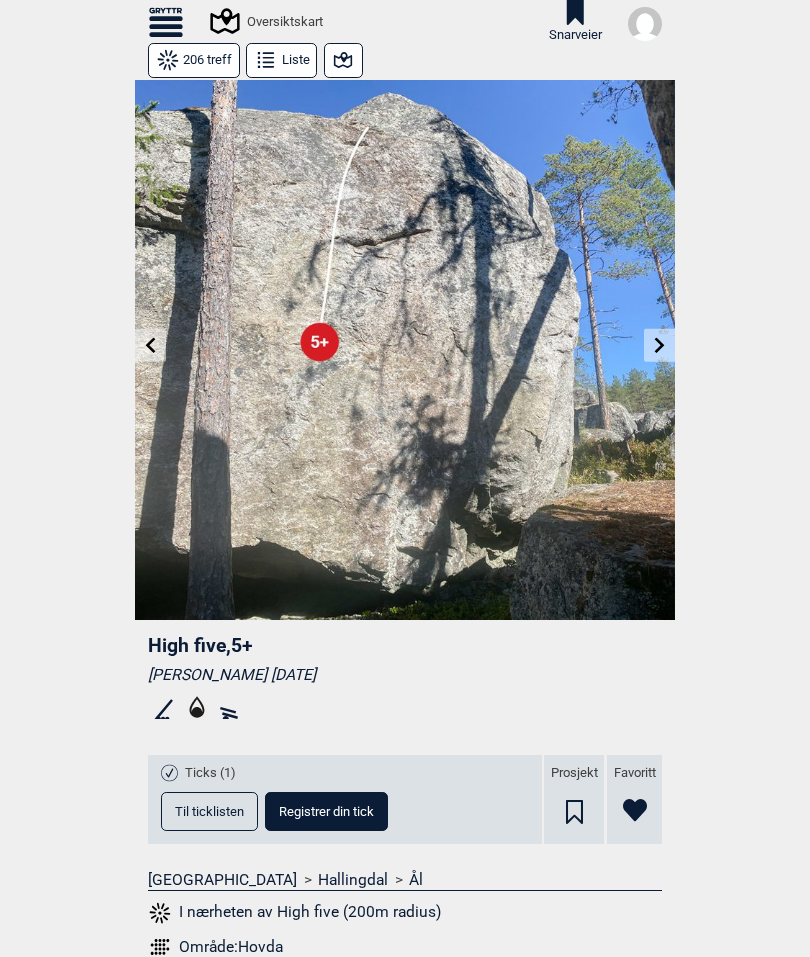 click at bounding box center [150, 345] 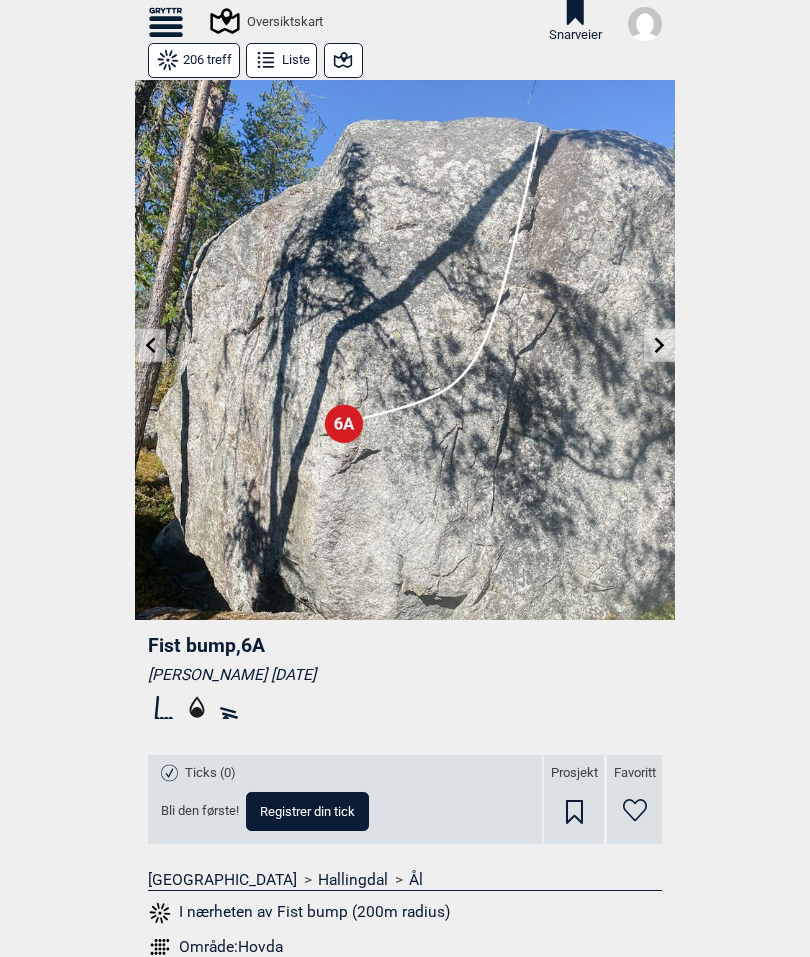 click at bounding box center (150, 345) 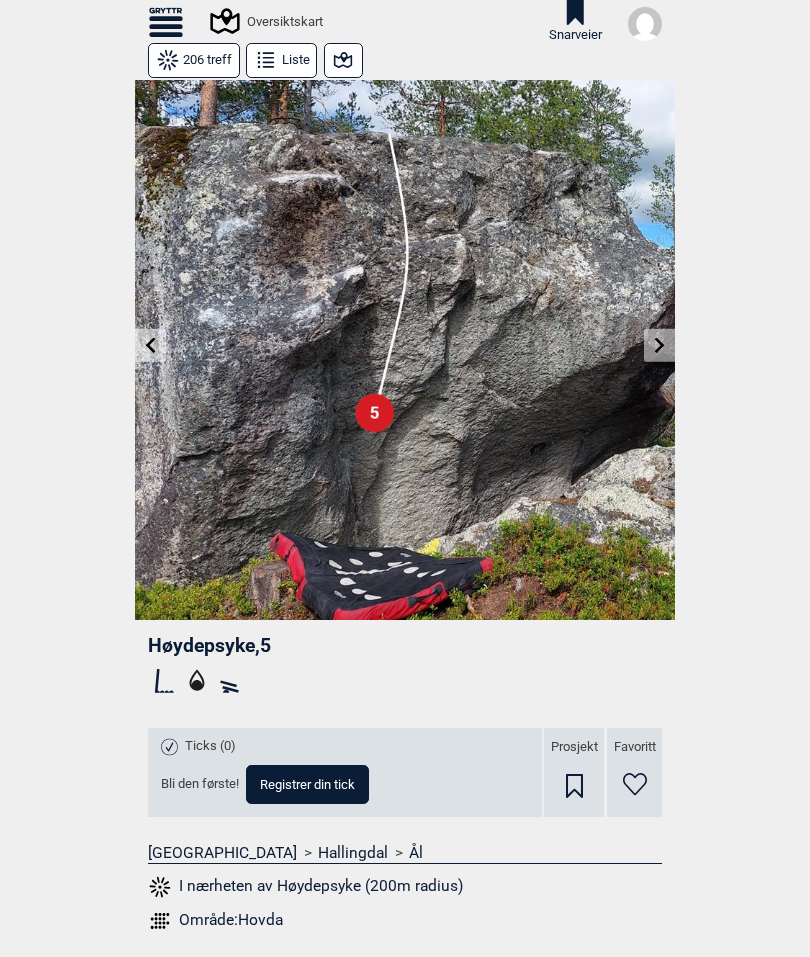 click 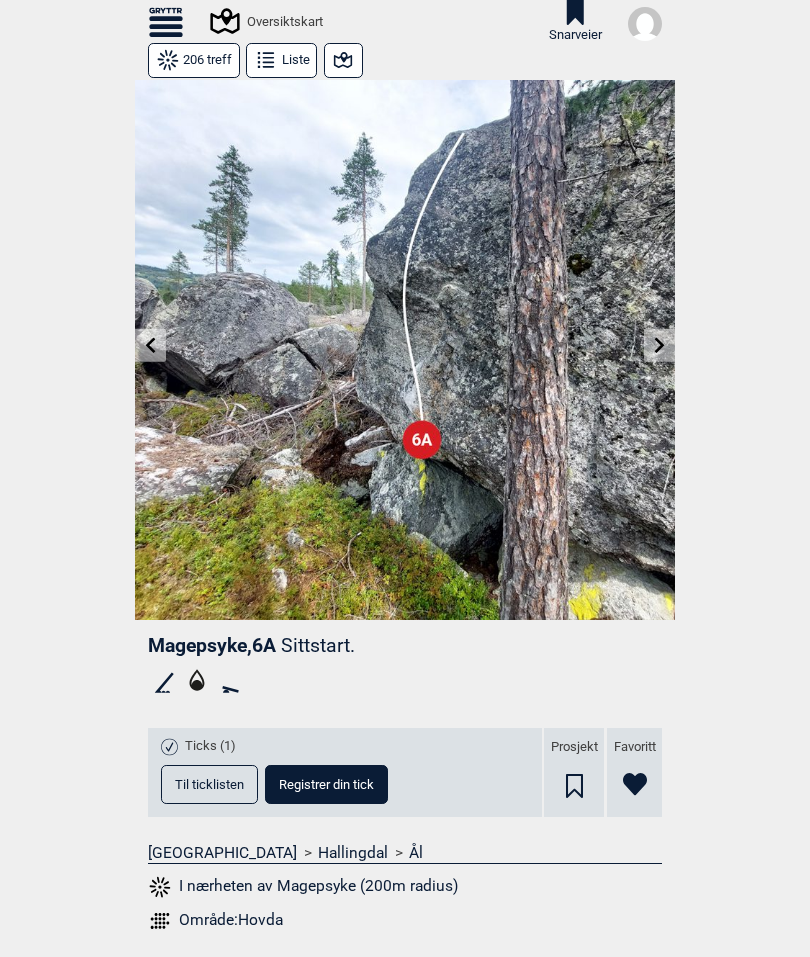 click at bounding box center (659, 345) 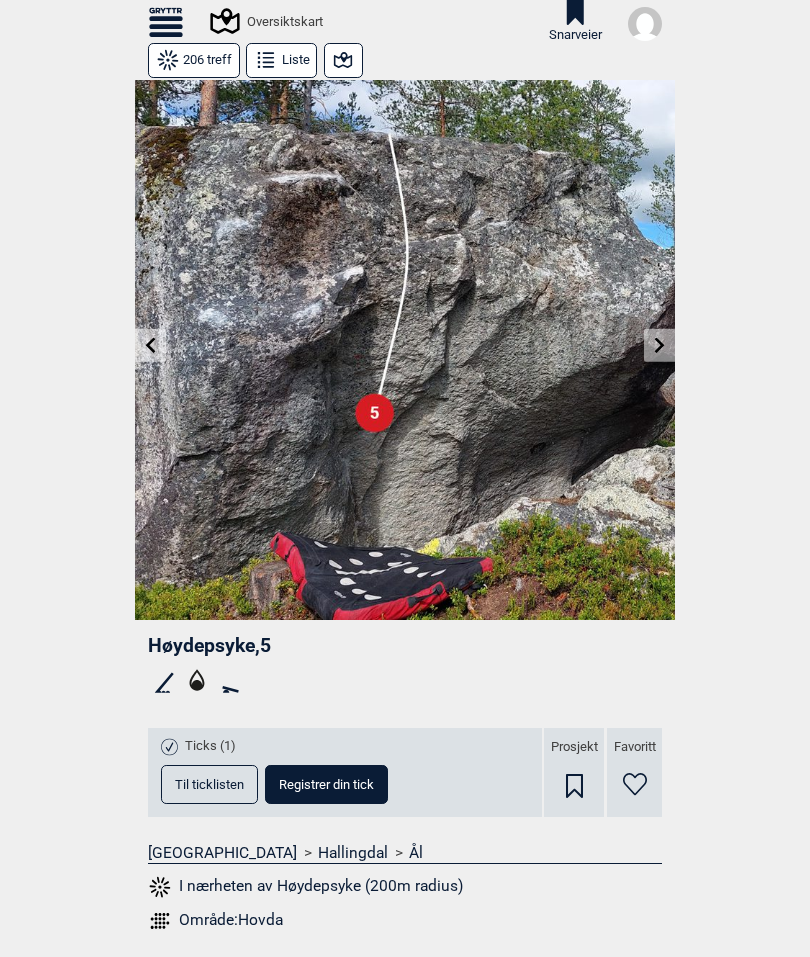 click 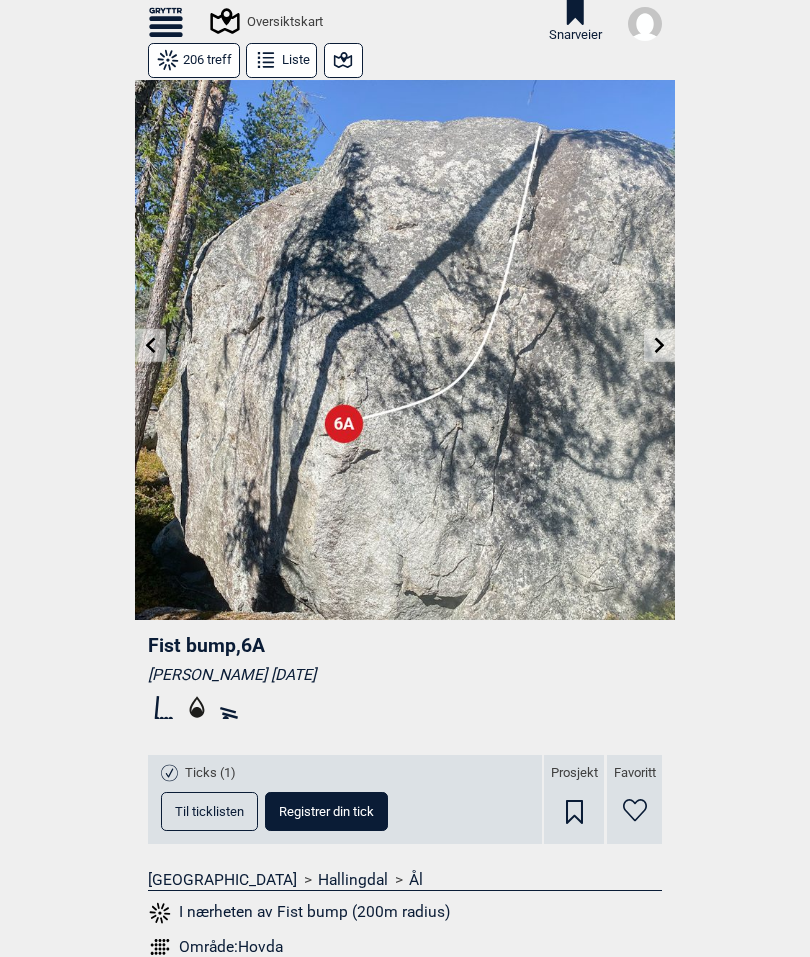 click 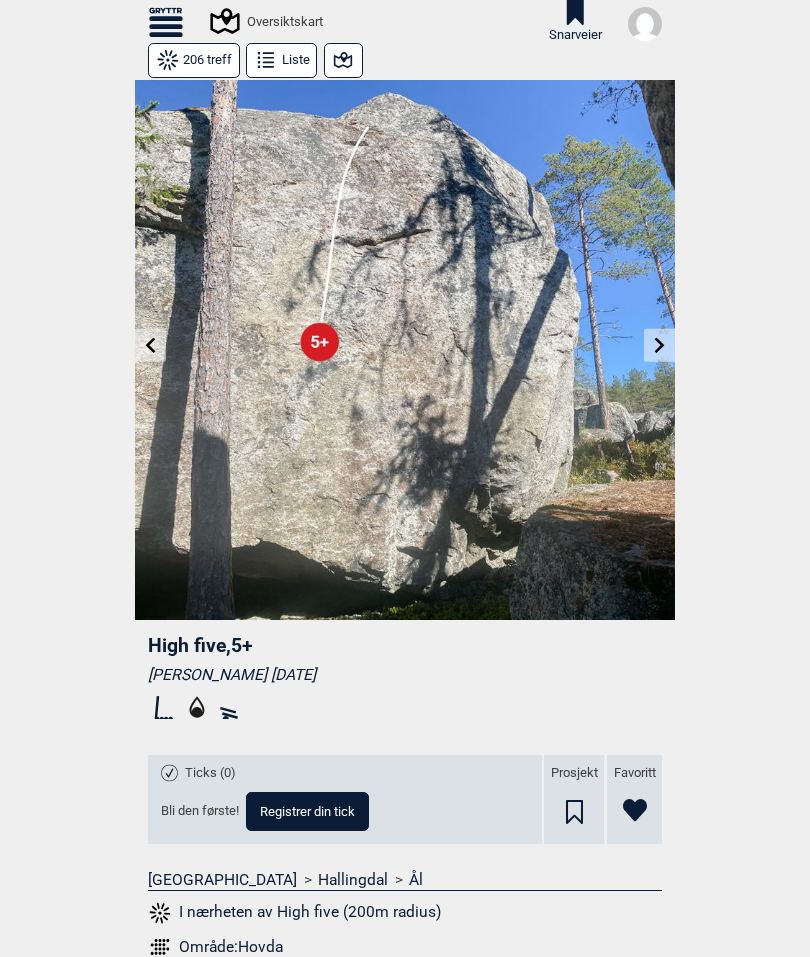 click 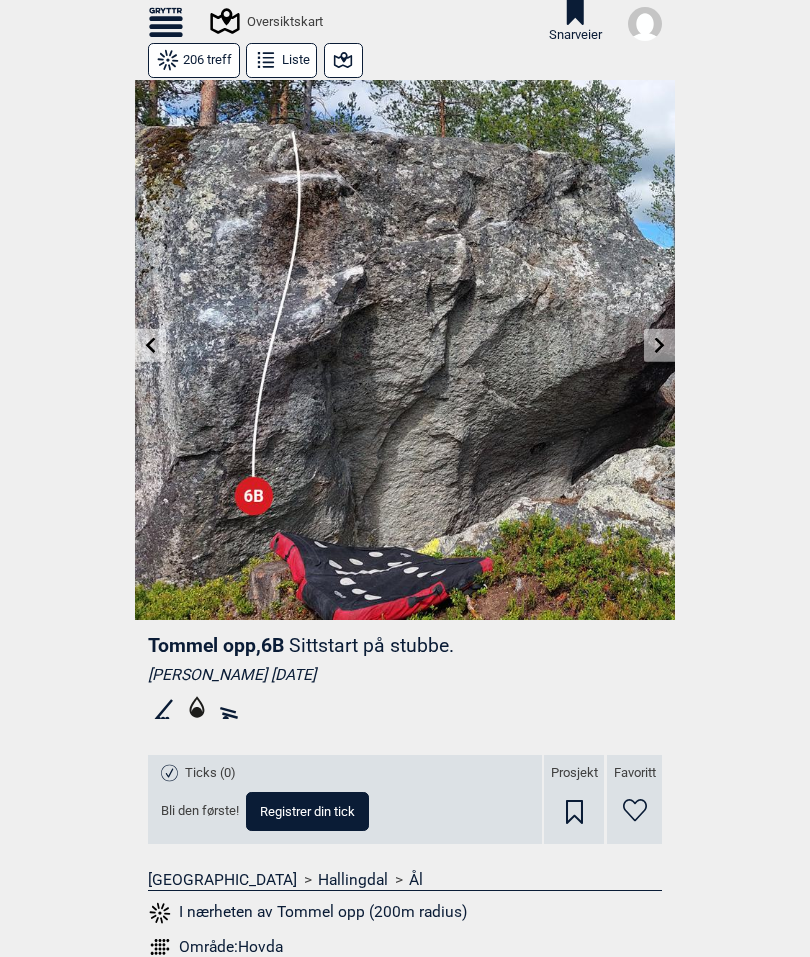 click 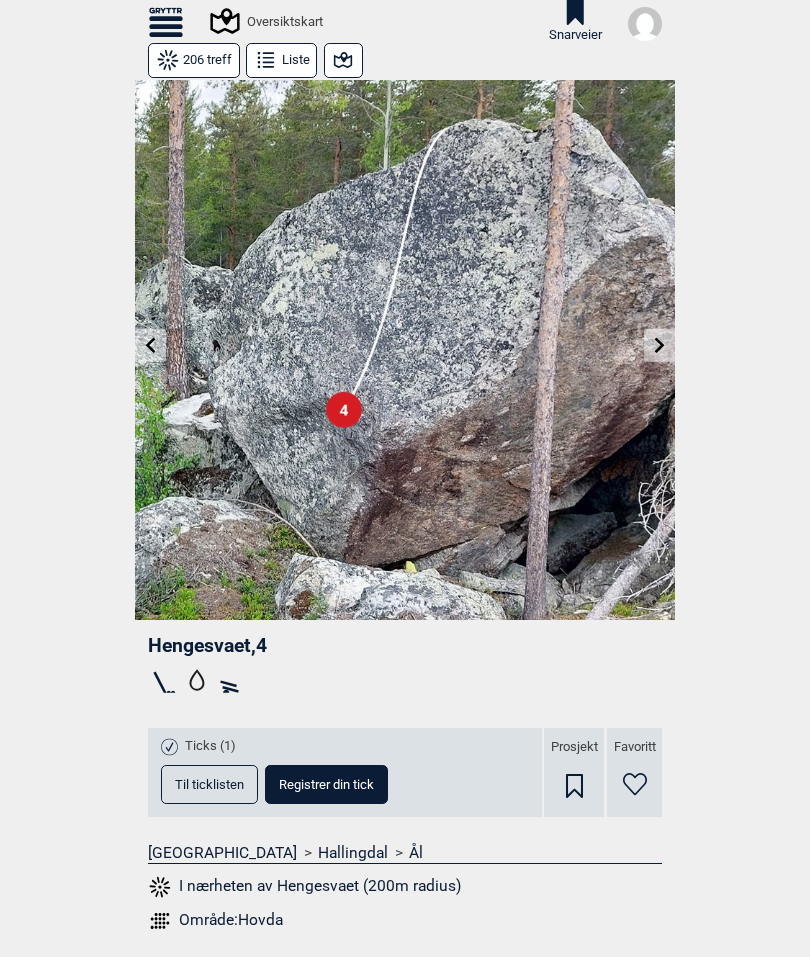 click at bounding box center [659, 345] 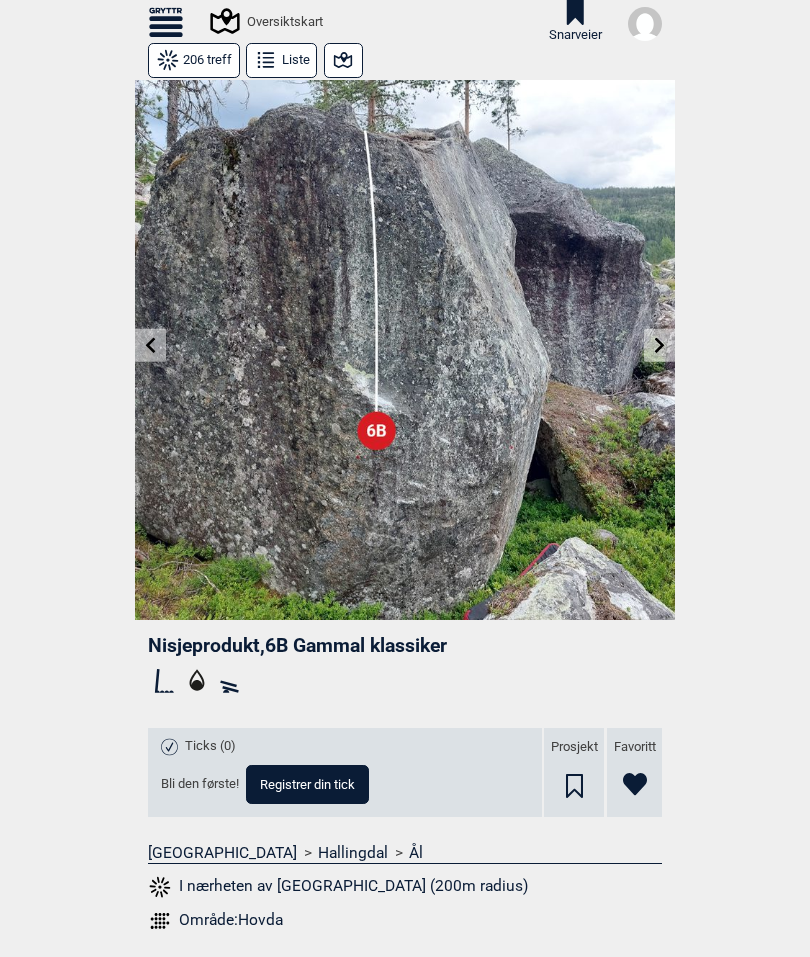 click 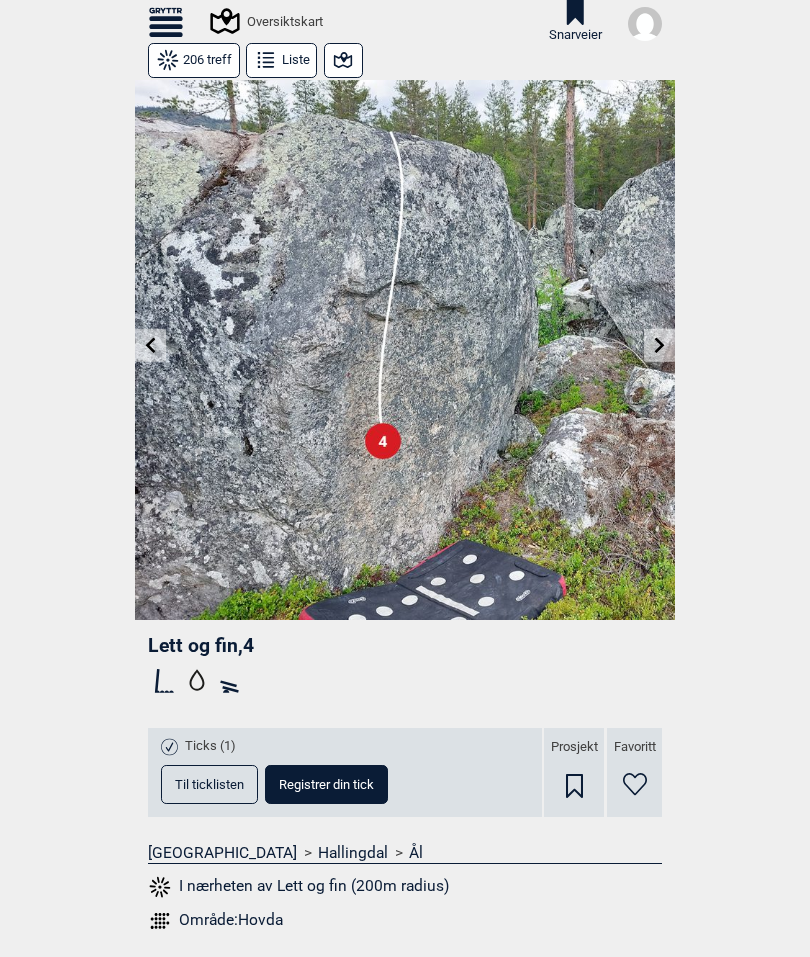 click 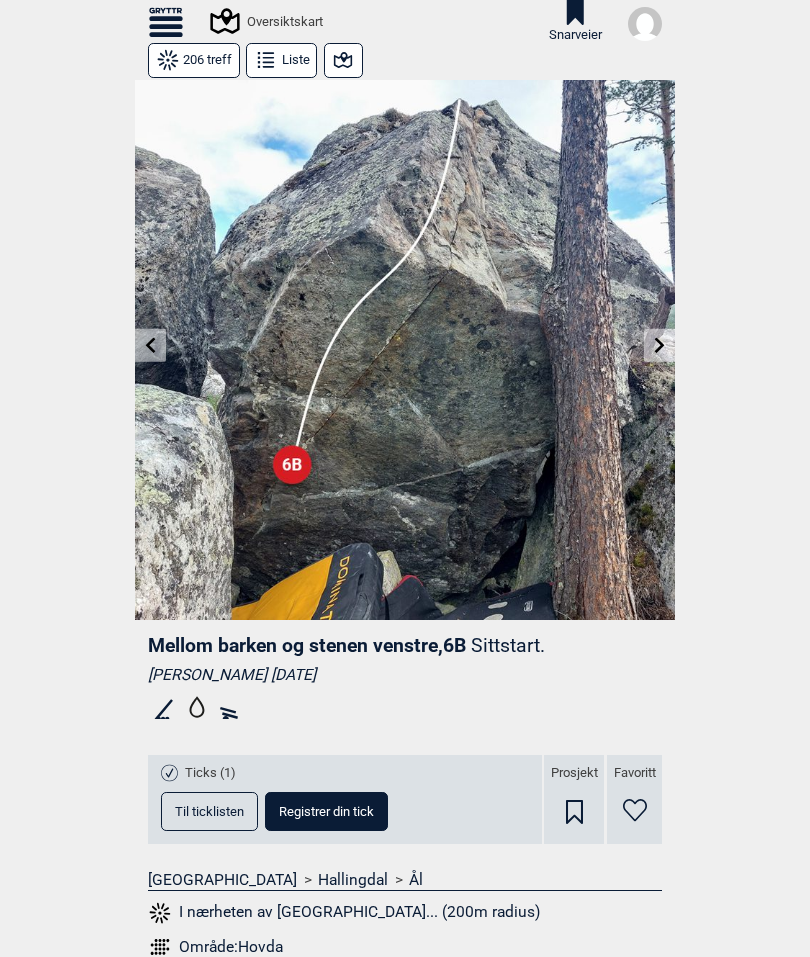 click 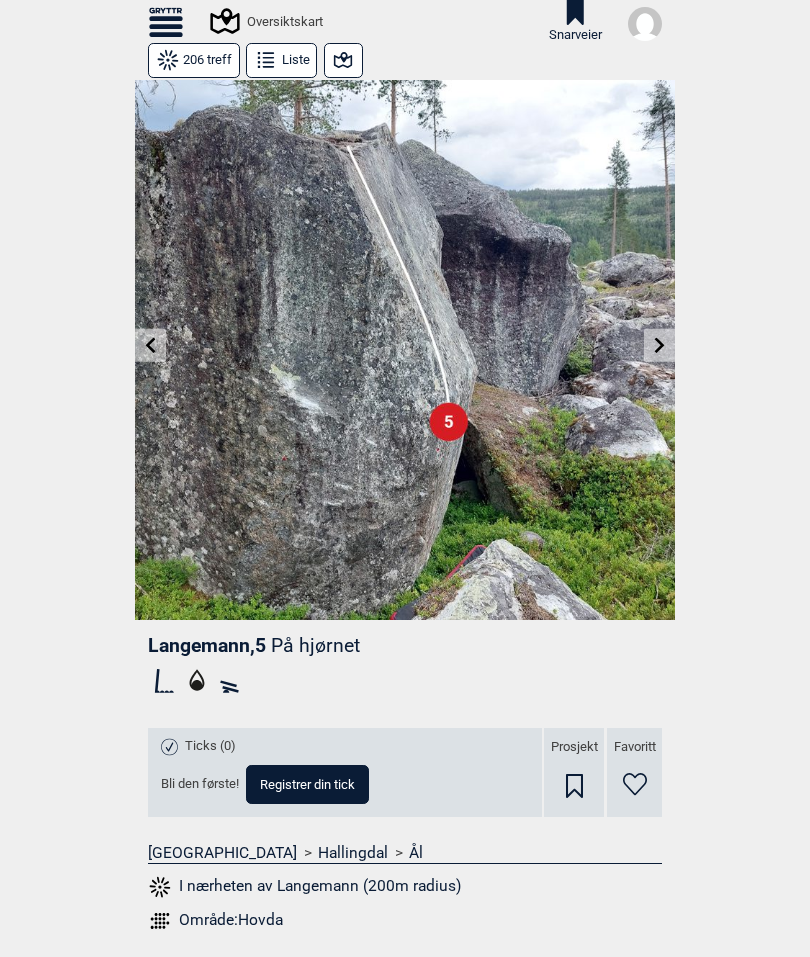 click 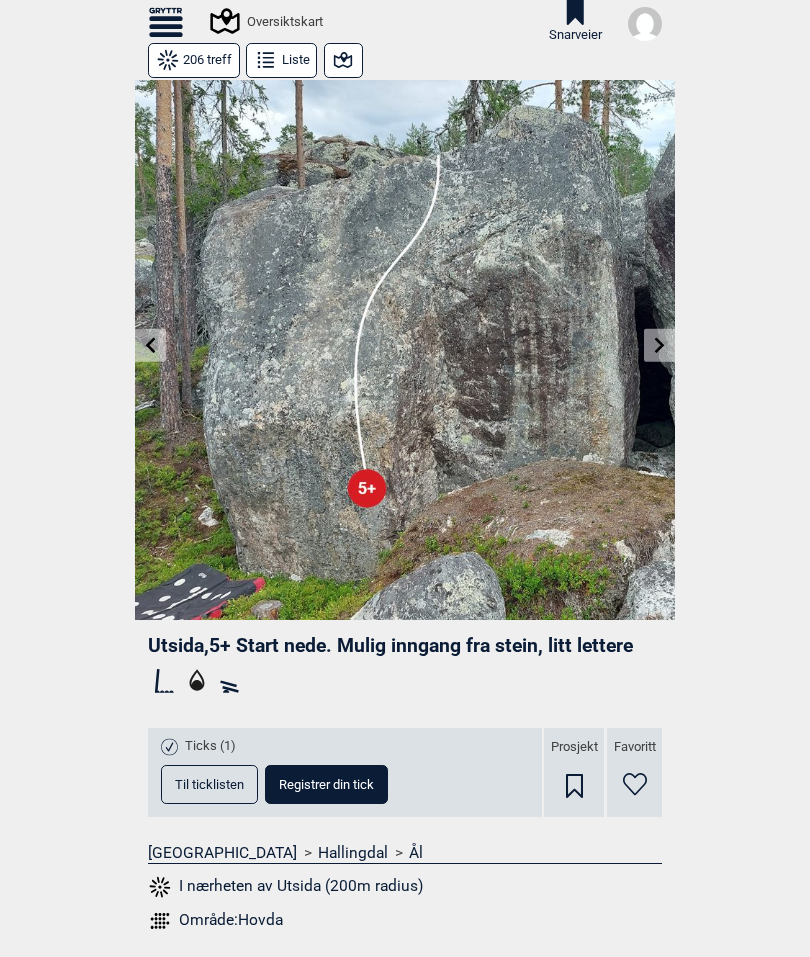 click 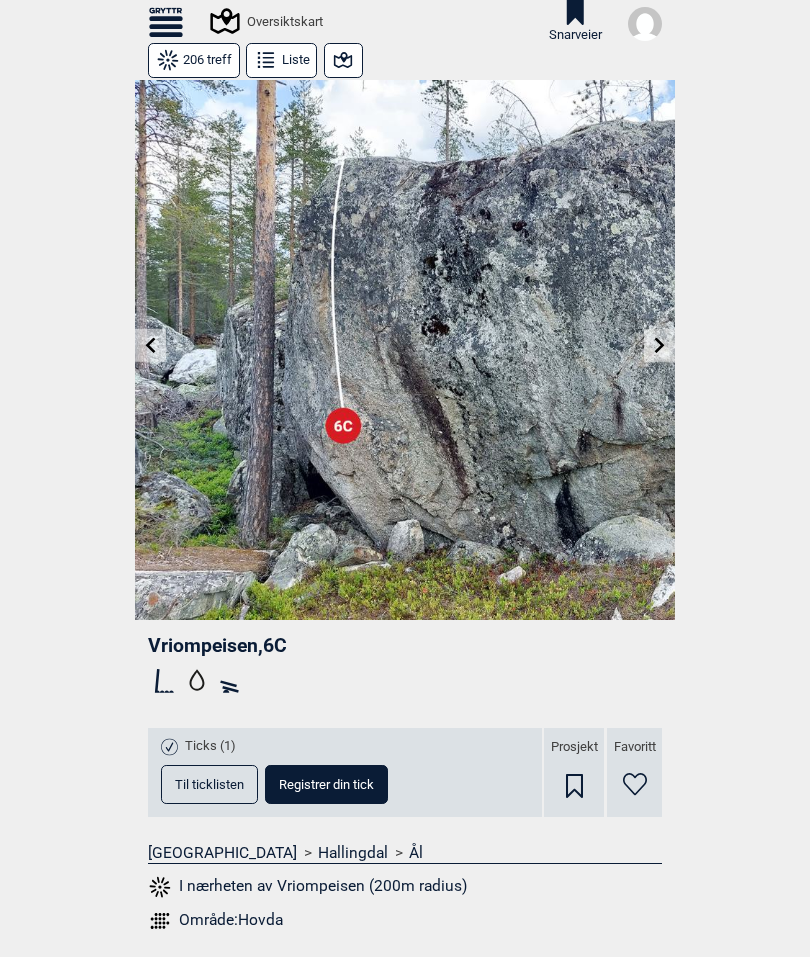 click at bounding box center [659, 345] 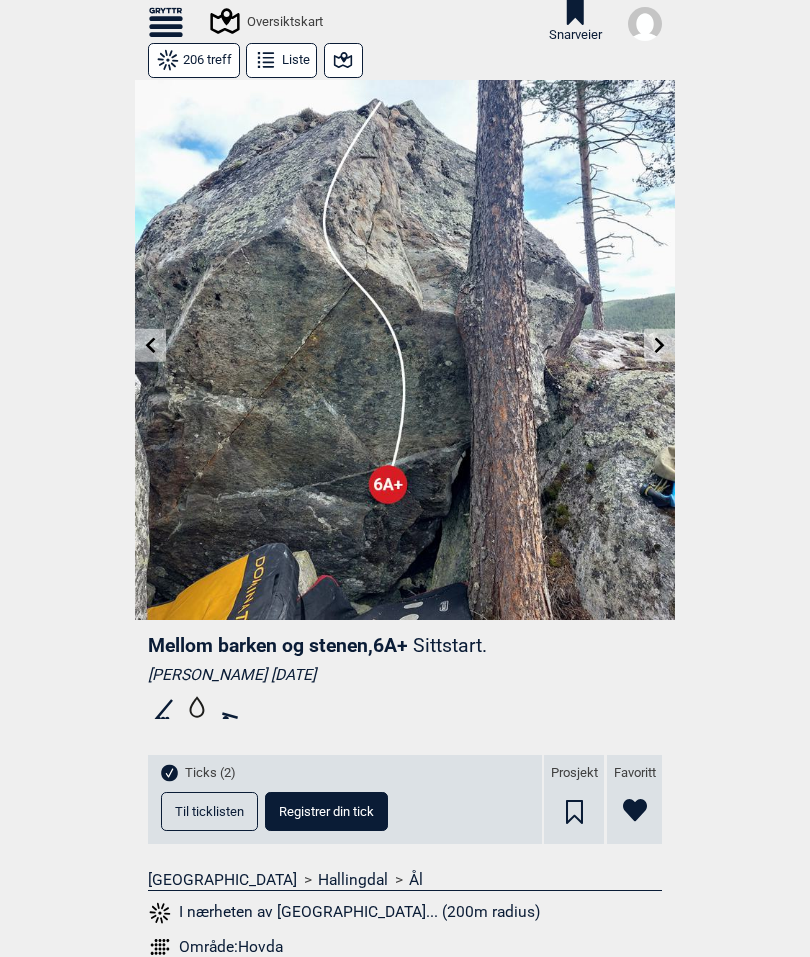 click 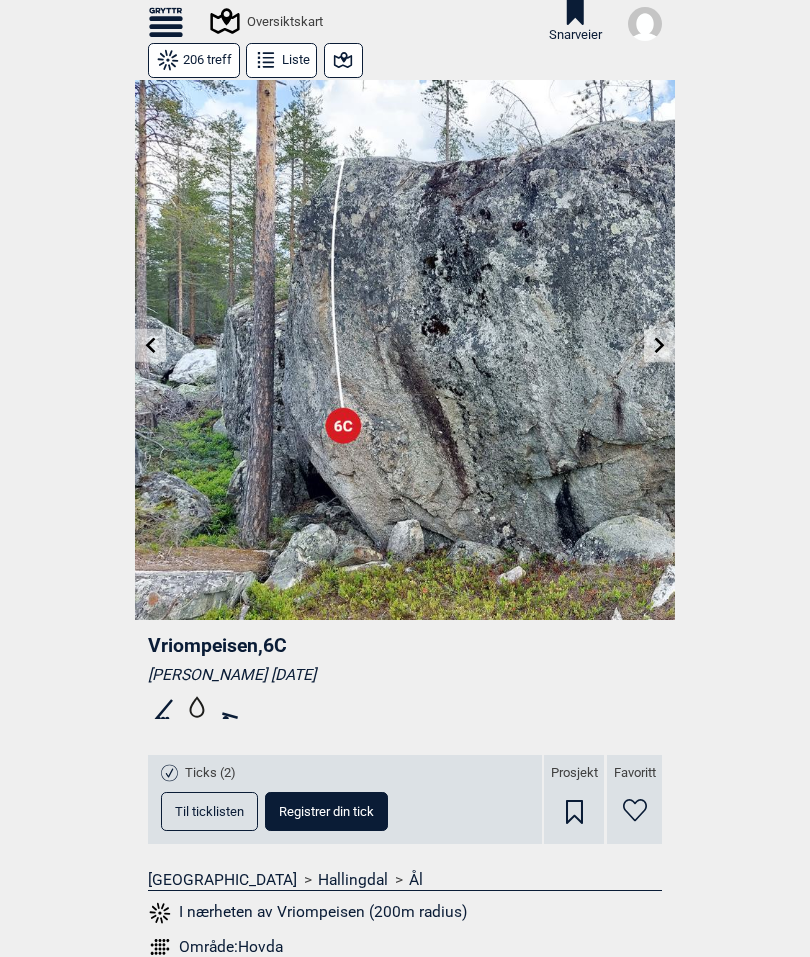 click at bounding box center (150, 345) 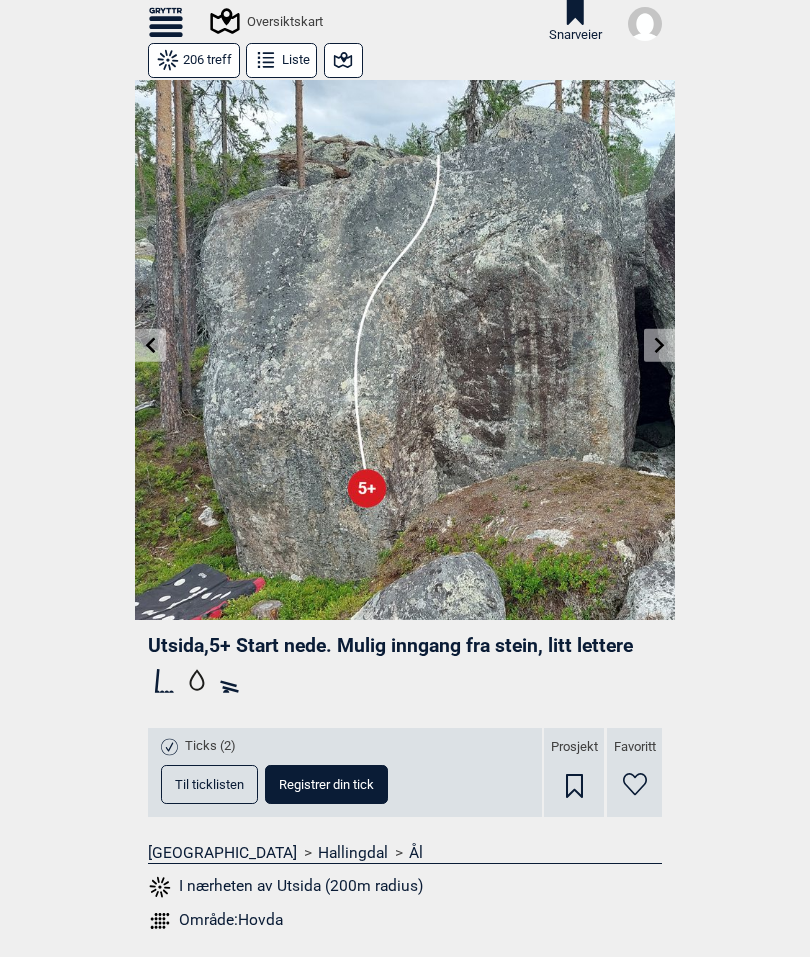click at bounding box center (150, 345) 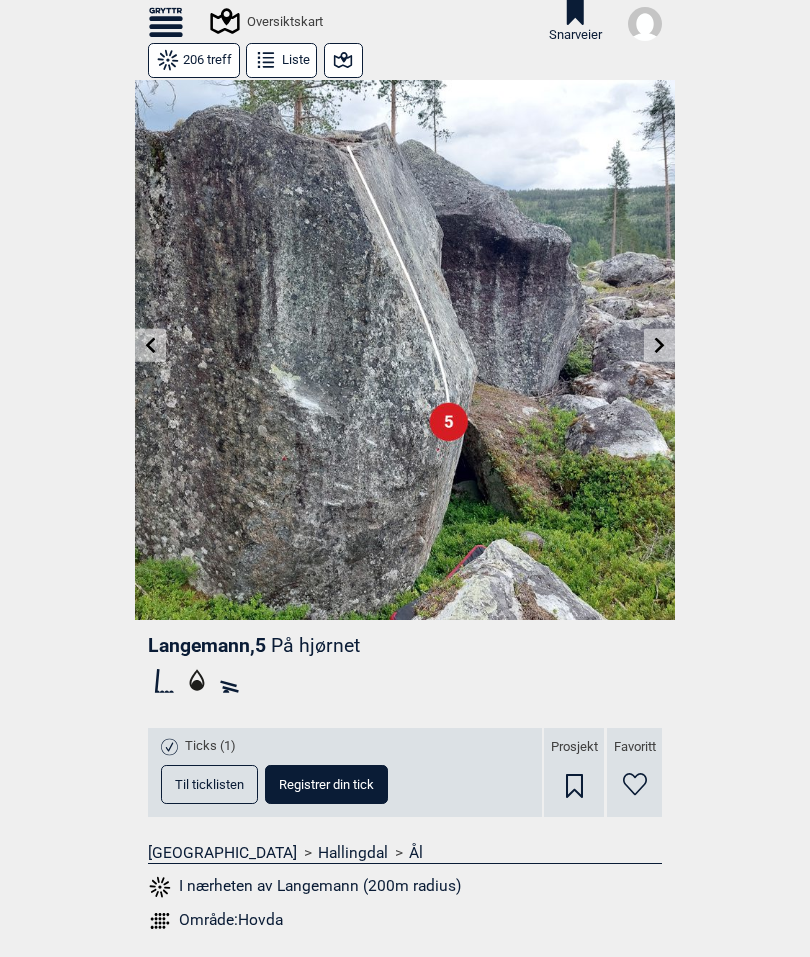 click 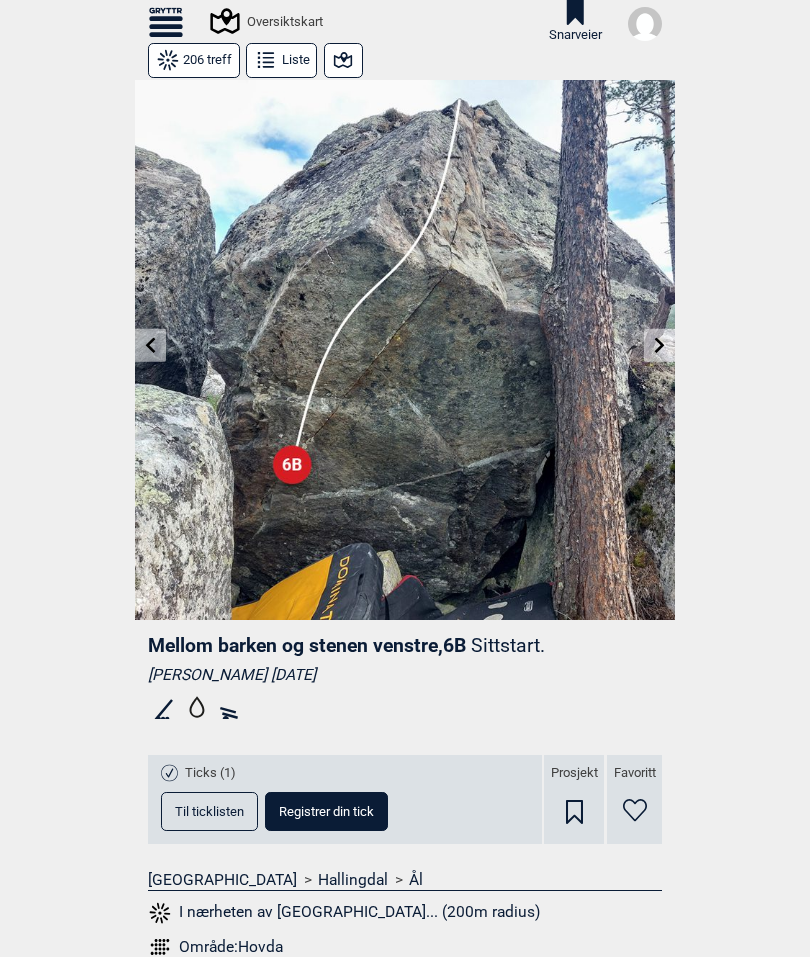 click at bounding box center [659, 345] 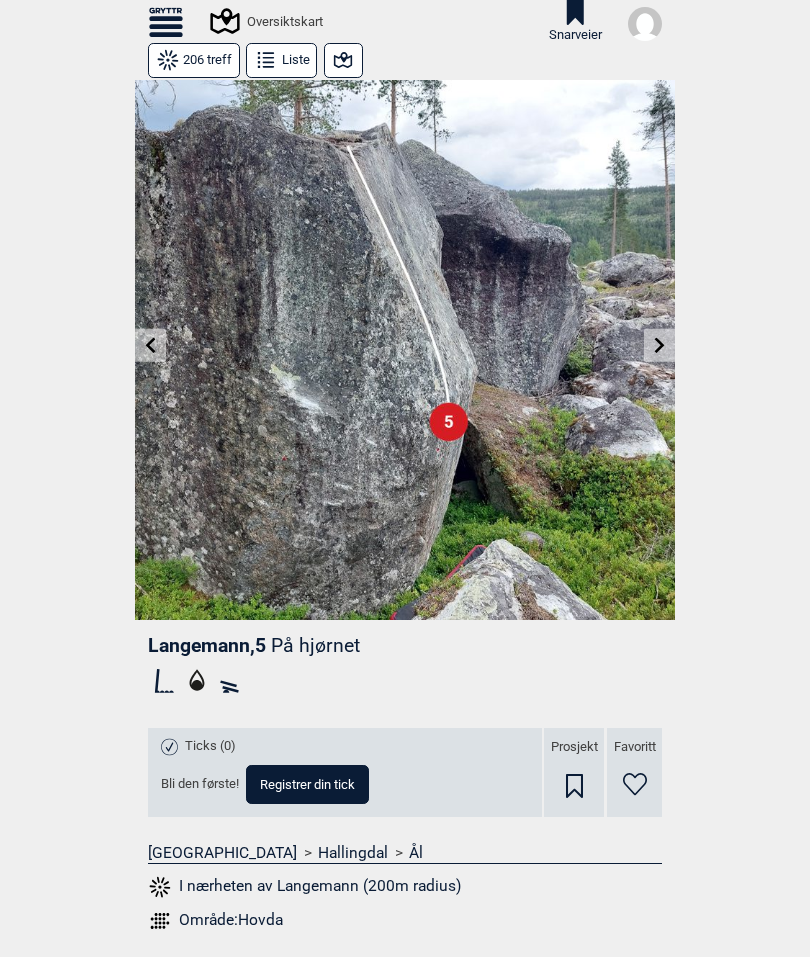 click at bounding box center [405, 350] 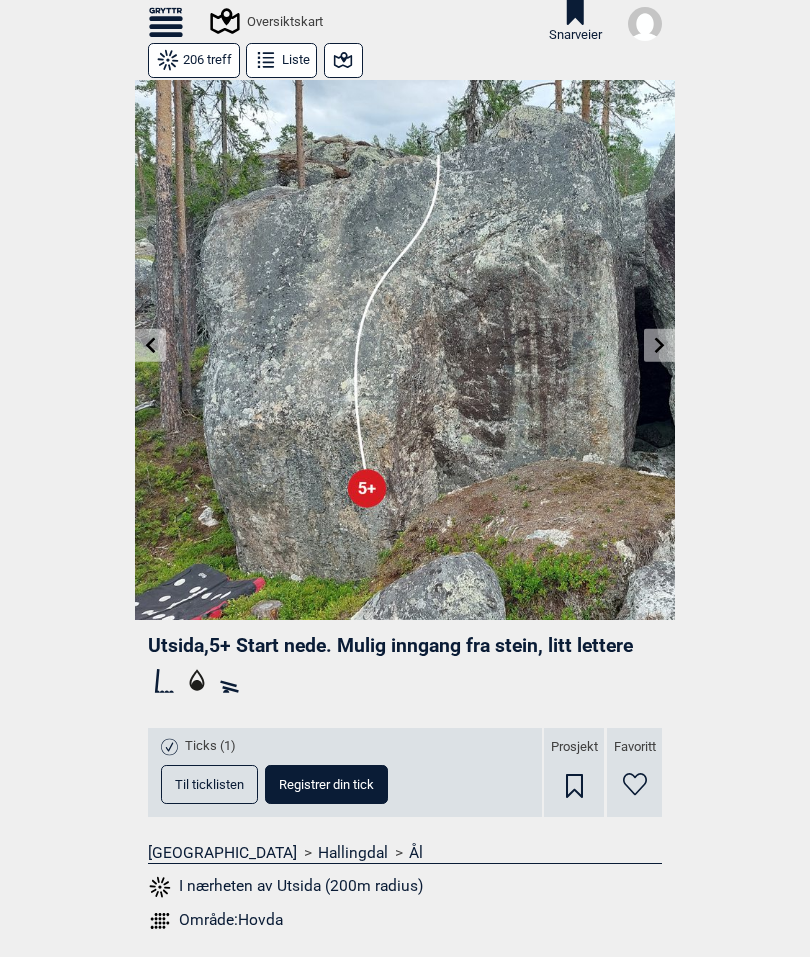 click 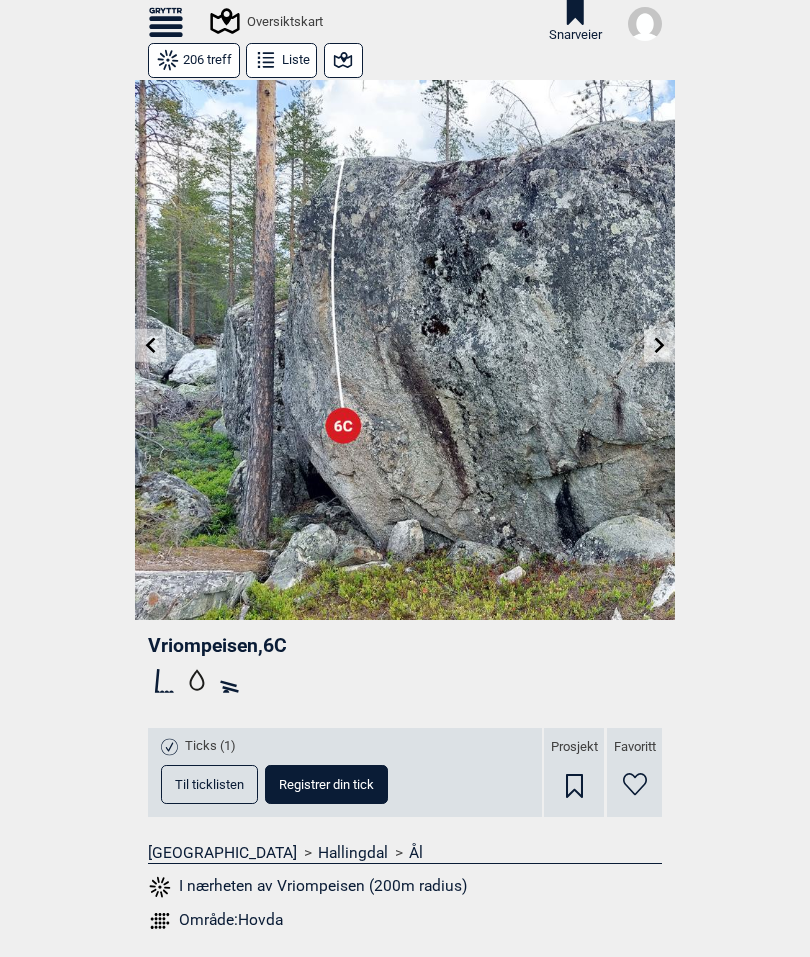 click 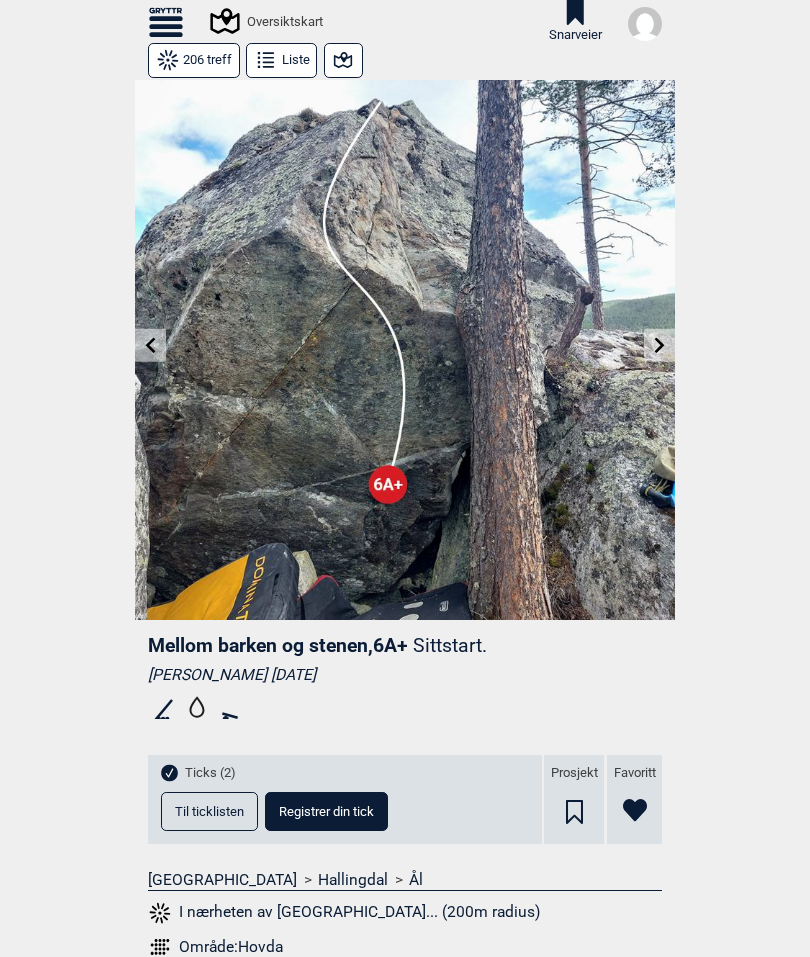 click 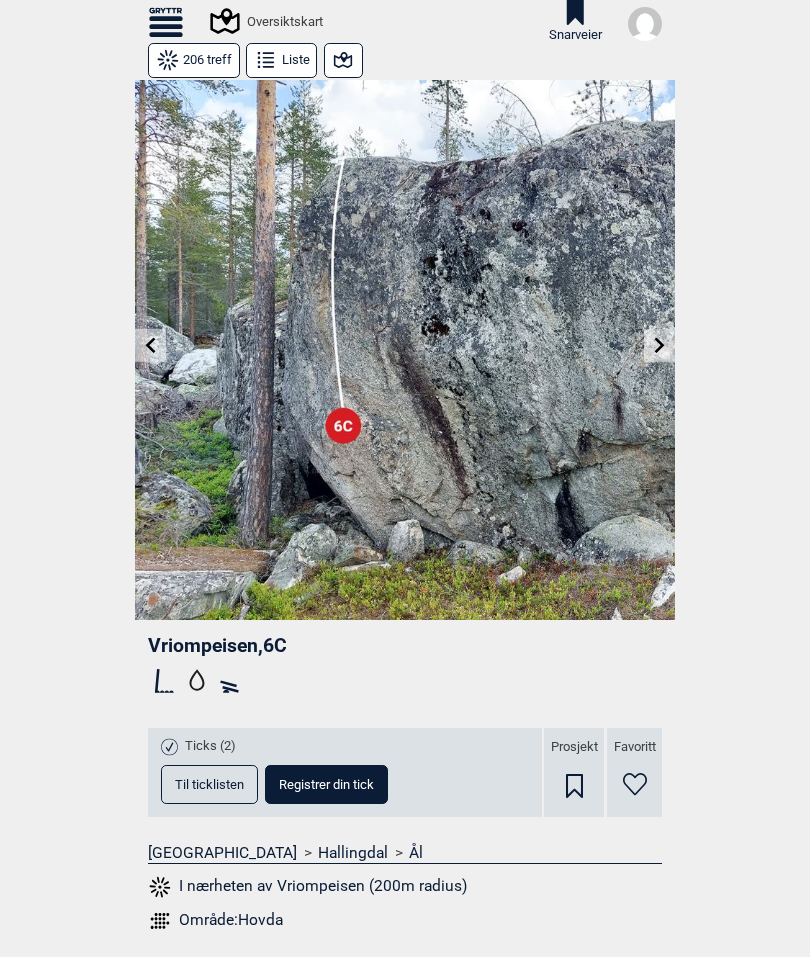 click 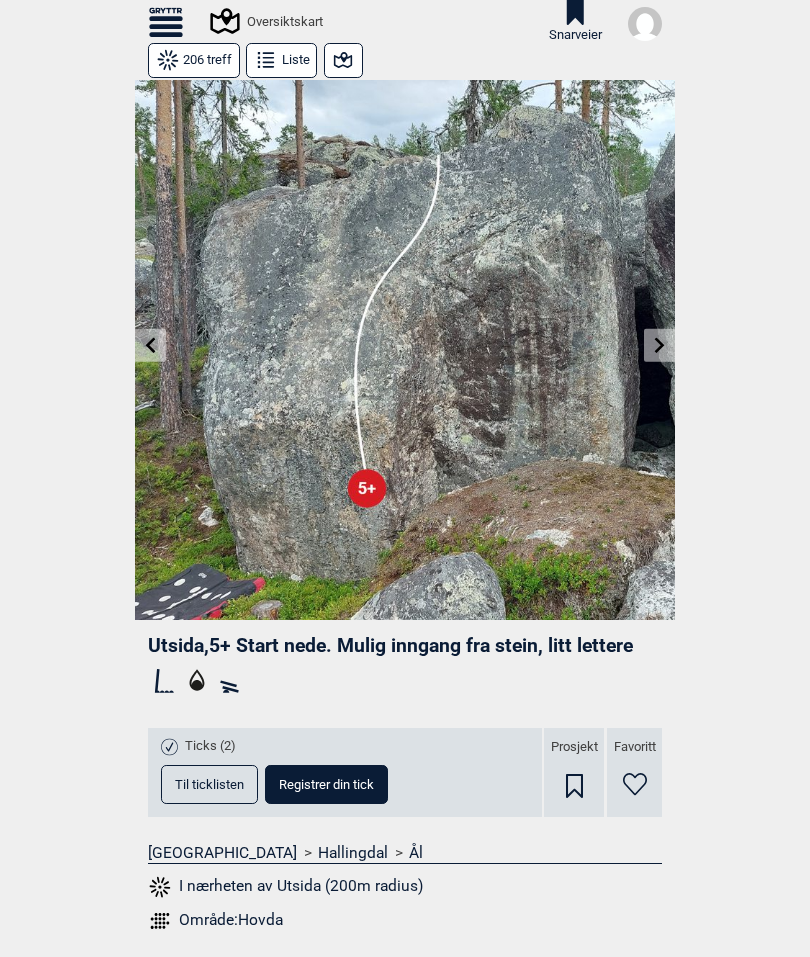 click at bounding box center (150, 345) 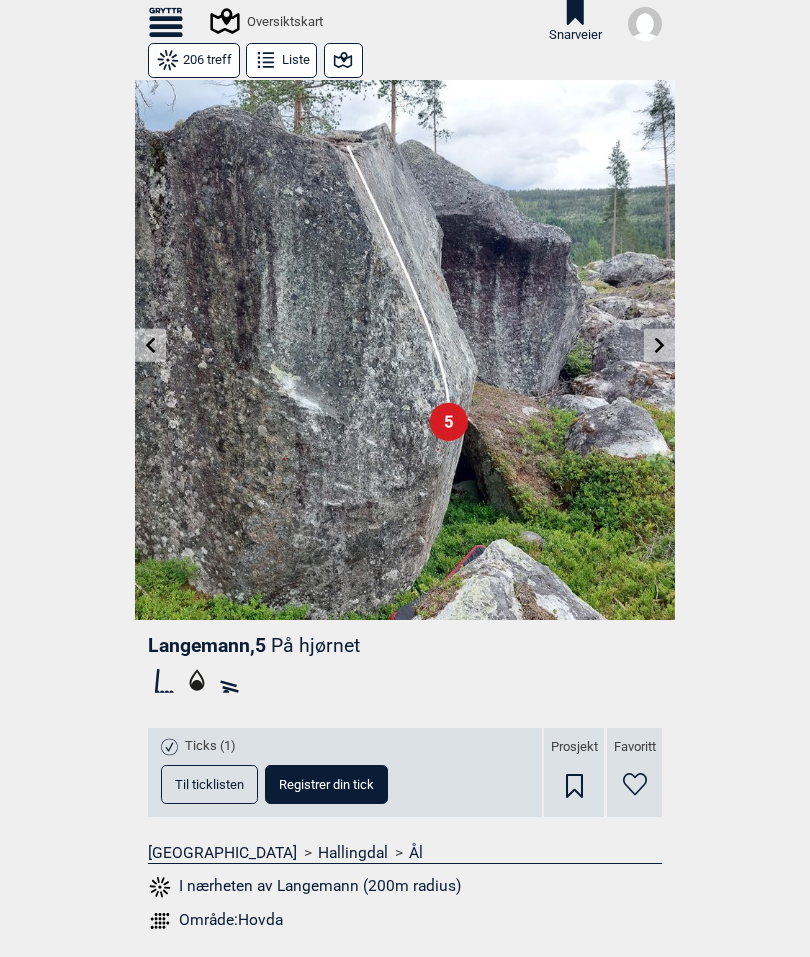 click 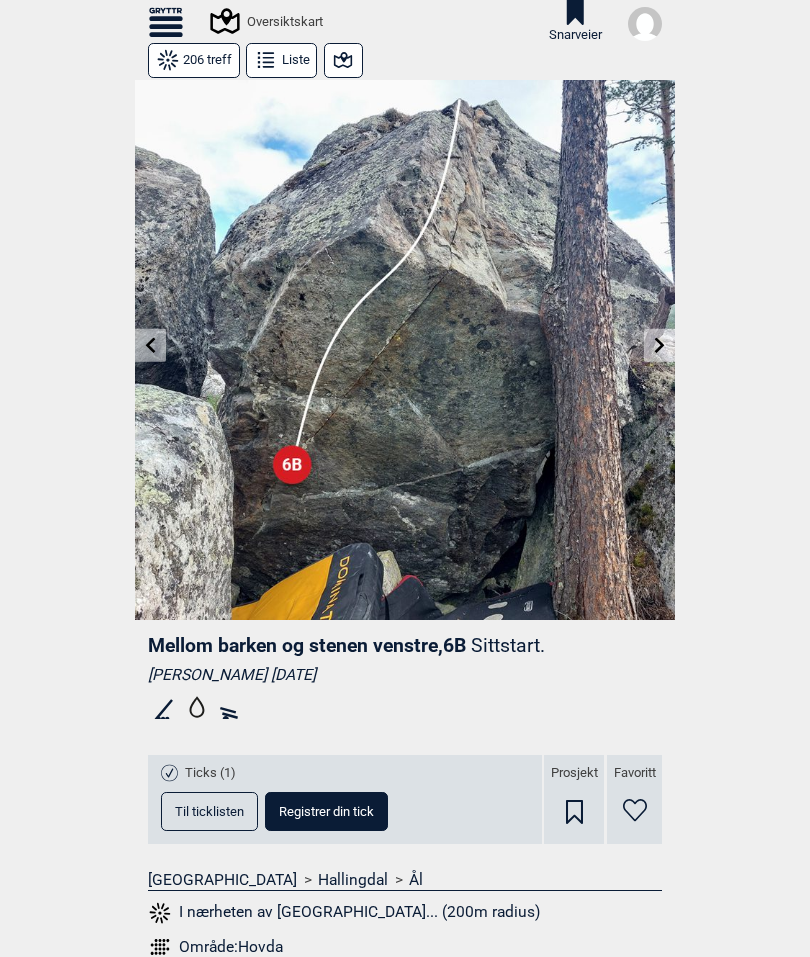 click 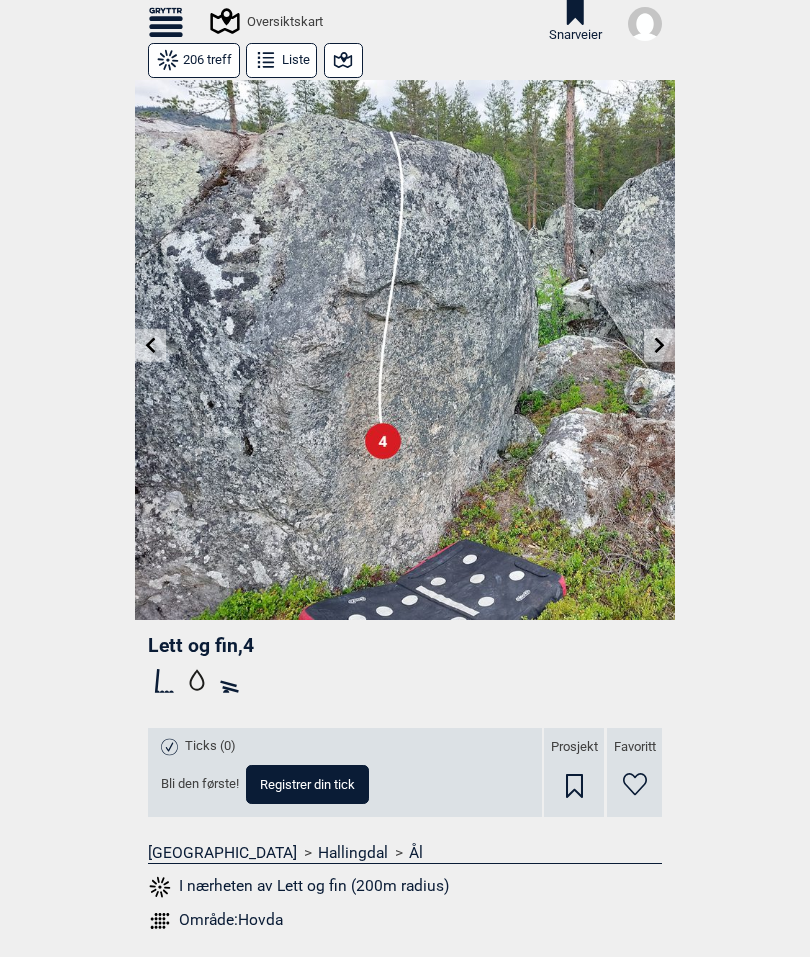 click at bounding box center (150, 345) 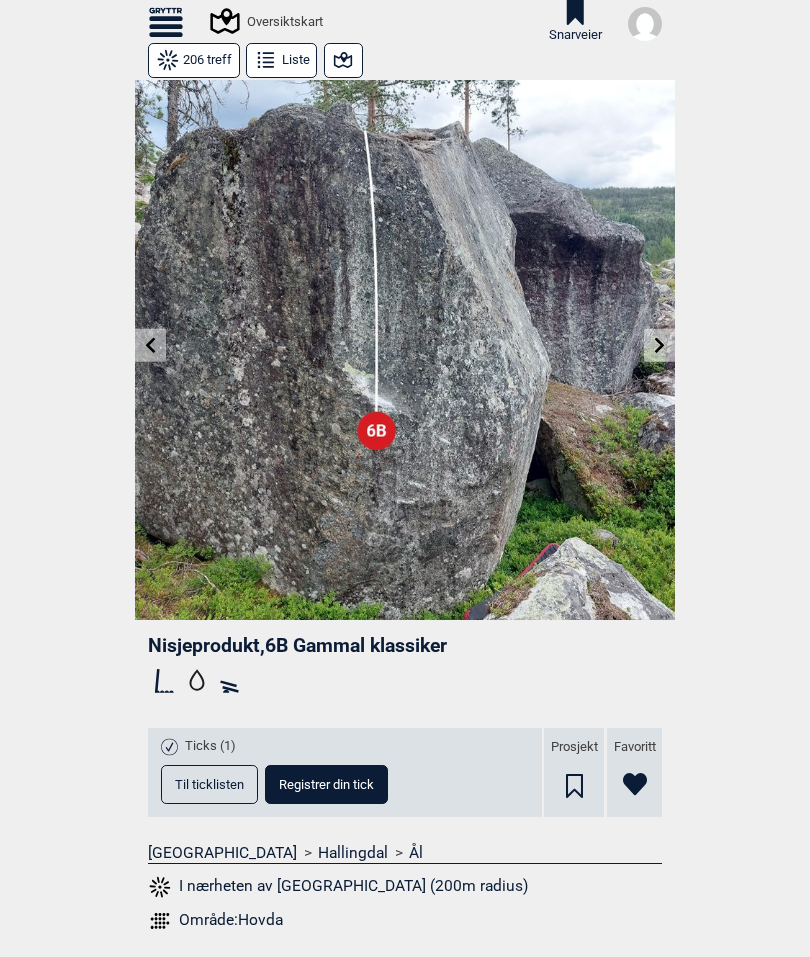 click at bounding box center [150, 345] 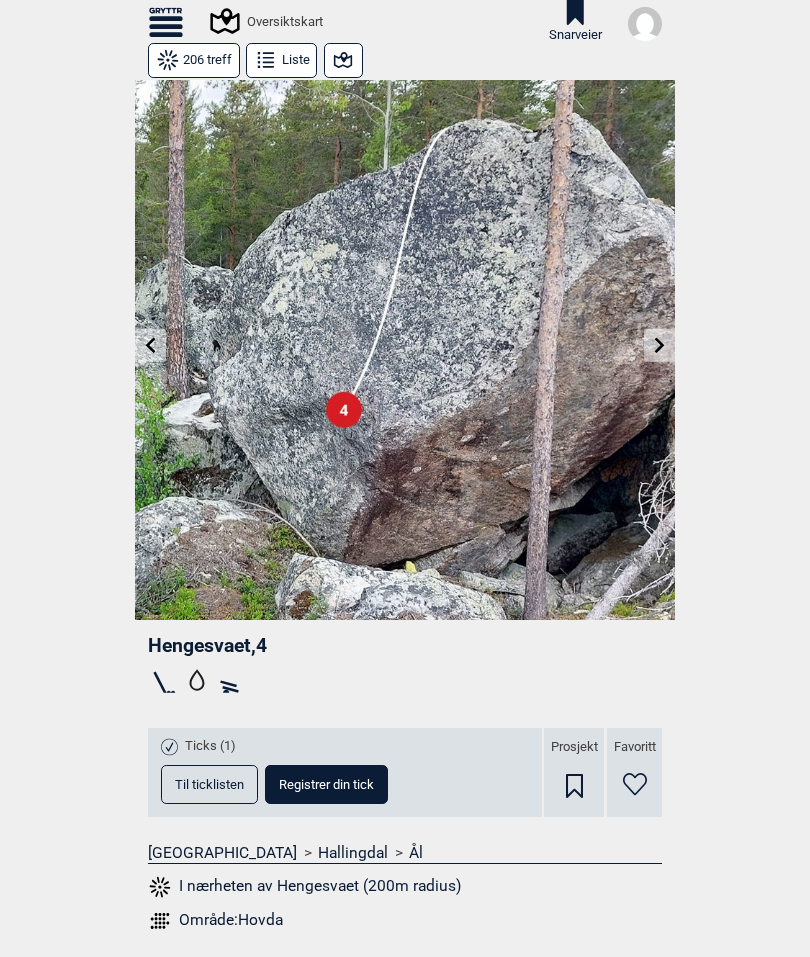 click at bounding box center (150, 345) 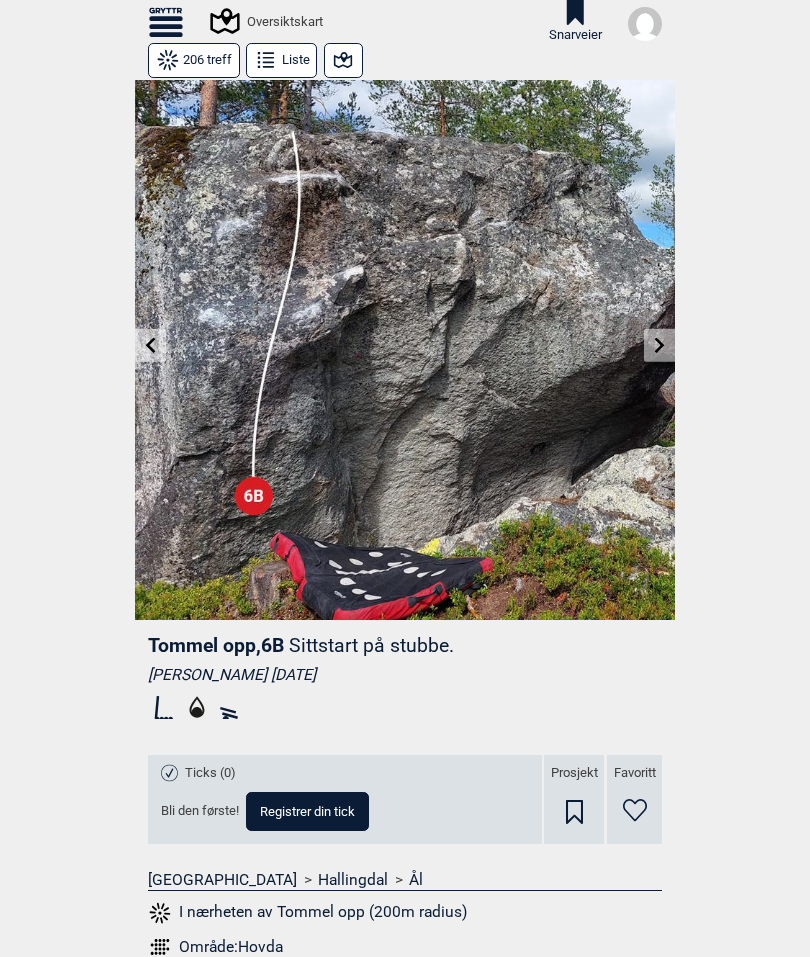 click at bounding box center (150, 345) 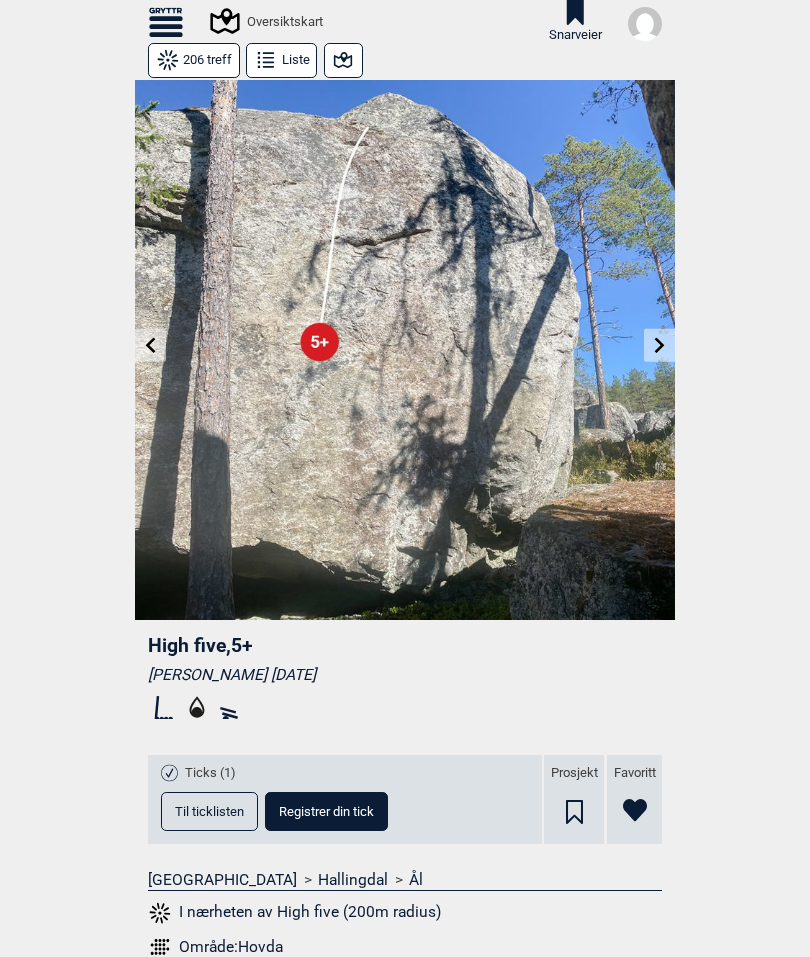 click 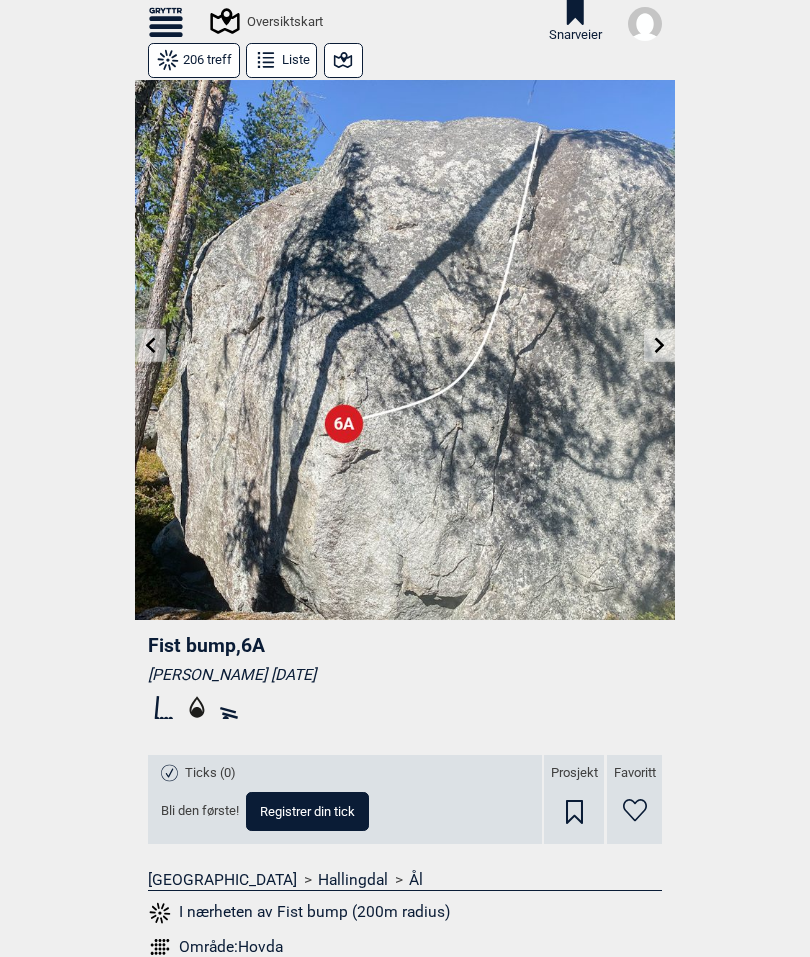 click at bounding box center (150, 345) 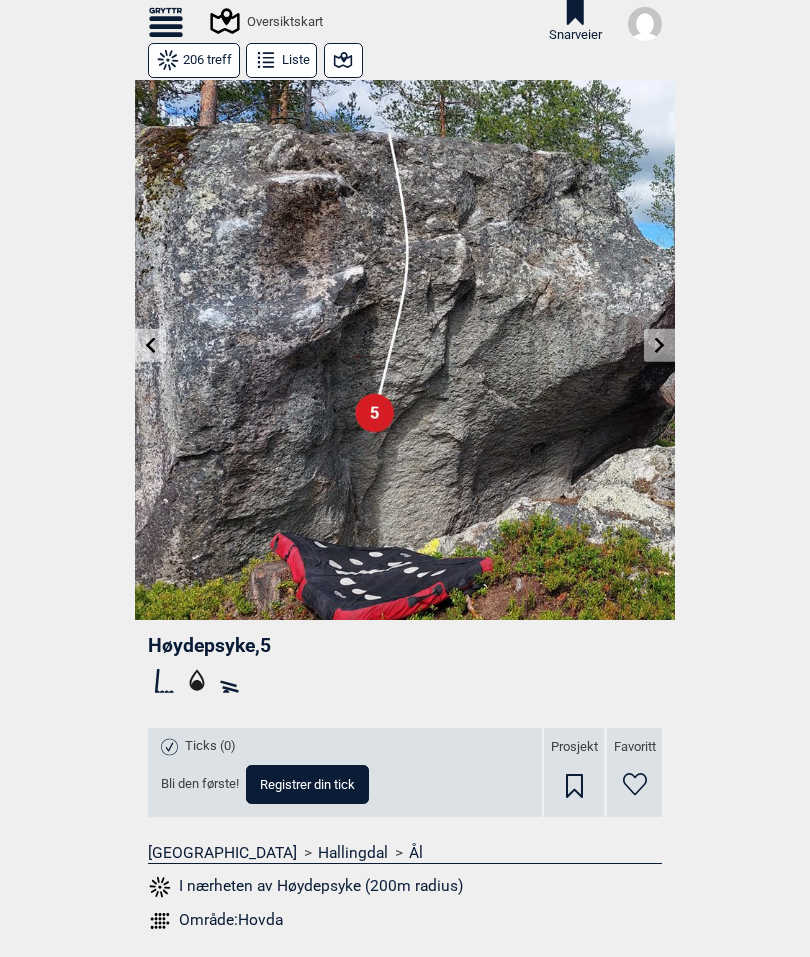 click at bounding box center [150, 345] 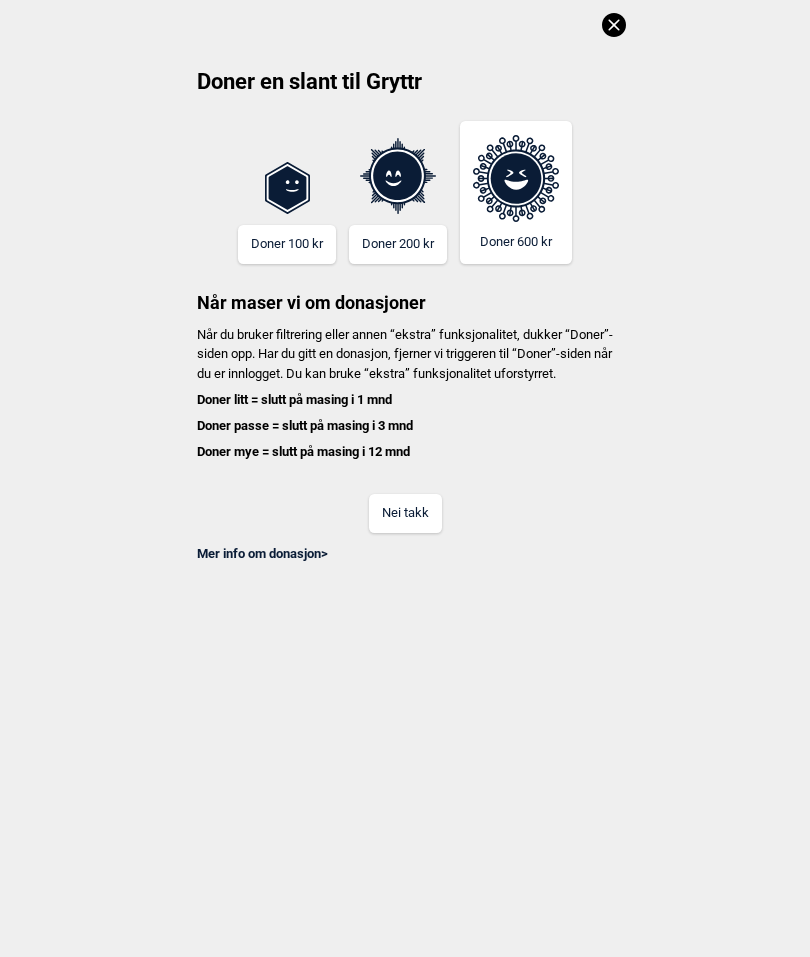 scroll, scrollTop: 0, scrollLeft: 0, axis: both 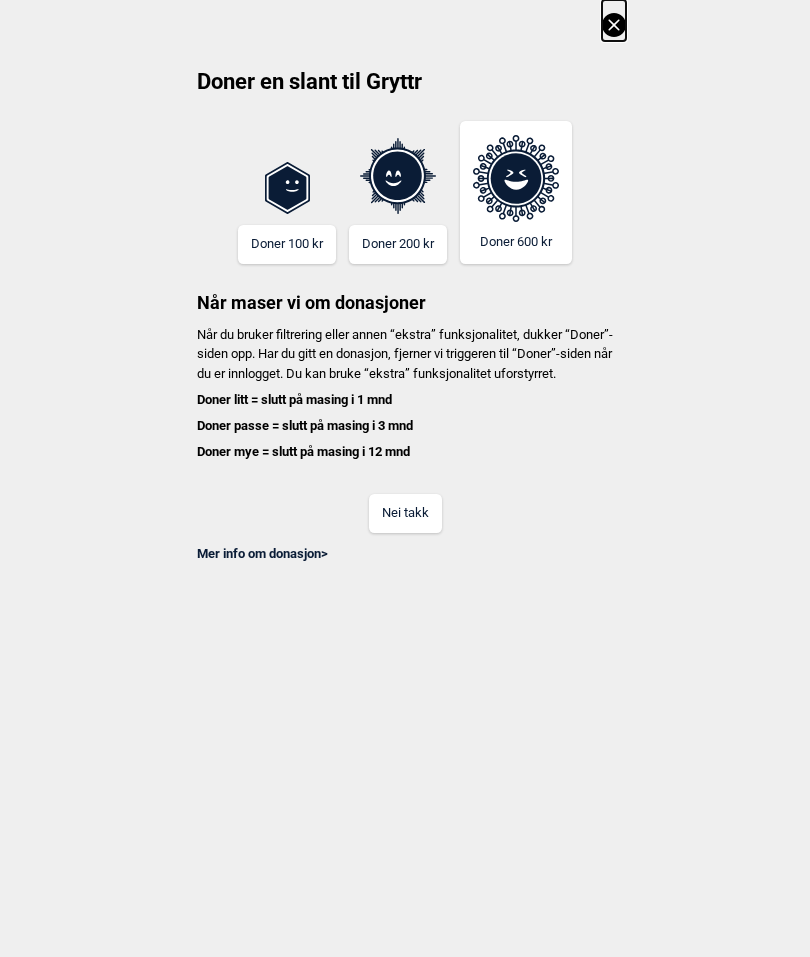click on "Doner en slant til Gryttr Doner 100 kr Doner 200 kr Doner 600 kr Når maser vi om donasjoner Når du bruker filtrering eller annen “ekstra” funksjonalitet, dukker “Doner”-siden opp. Har du gitt en donasjon, fjerner vi triggeren til “Doner”-siden når du er innlogget. Du kan bruke “ekstra” funksjonalitet uforstyrret. Doner litt = slutt på masing i 1 mnd Doner passe = slutt på masing i 3 mnd Doner mye = slutt på masing i 12 mnd Nei takk Mer info om donasjon  >" at bounding box center (405, 281) 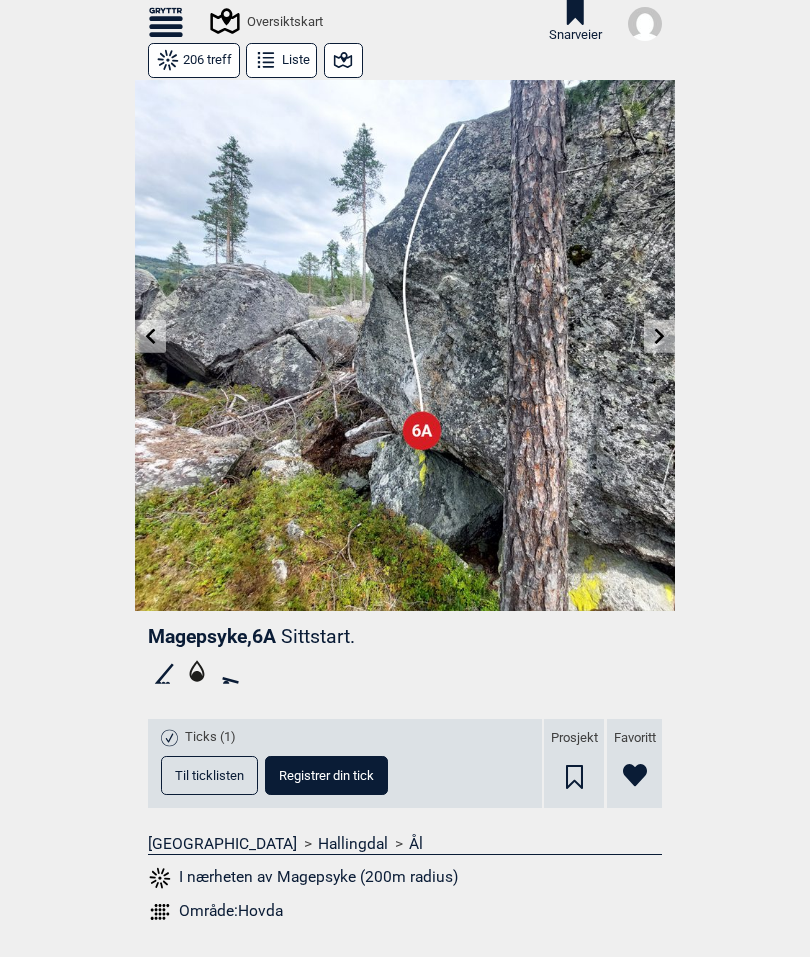 scroll, scrollTop: 10, scrollLeft: 0, axis: vertical 